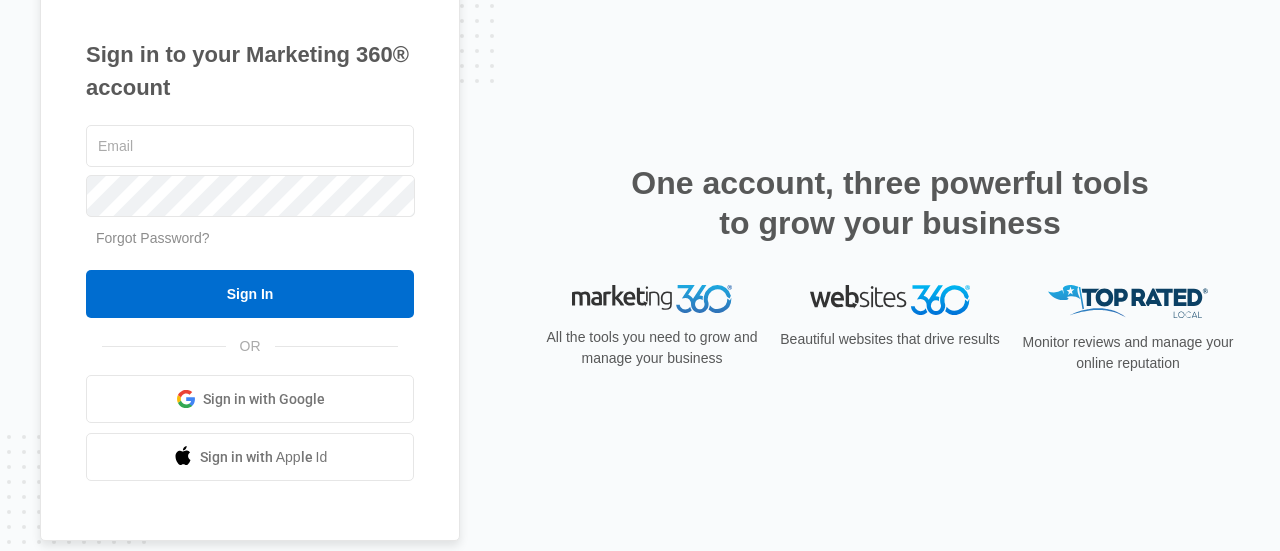 scroll, scrollTop: 0, scrollLeft: 0, axis: both 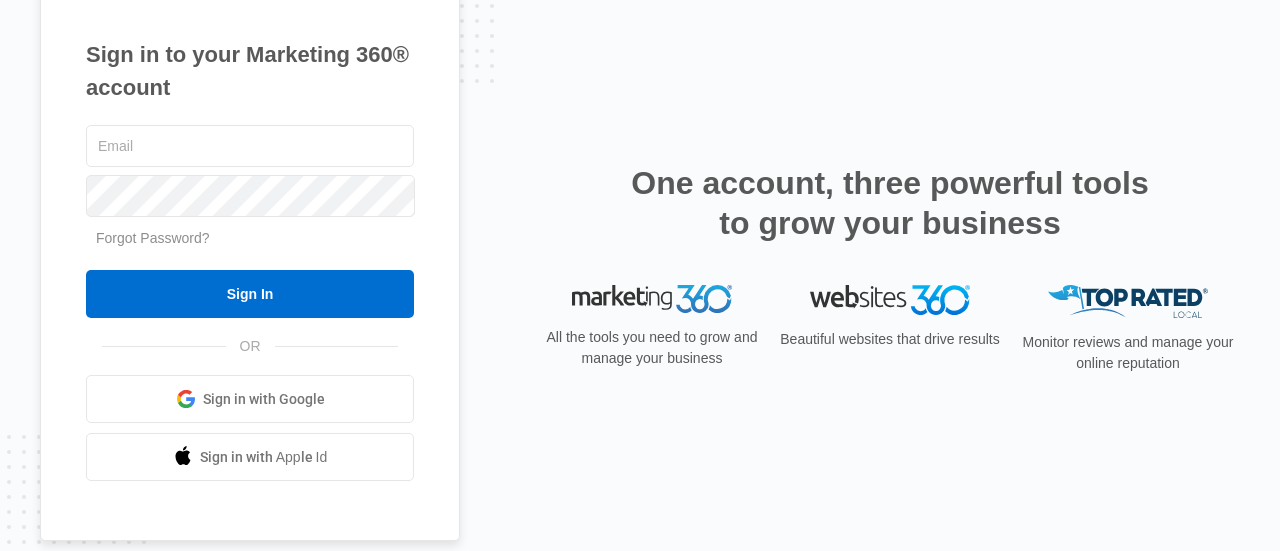 drag, startPoint x: 187, startPoint y: 143, endPoint x: 260, endPoint y: 402, distance: 269.09106 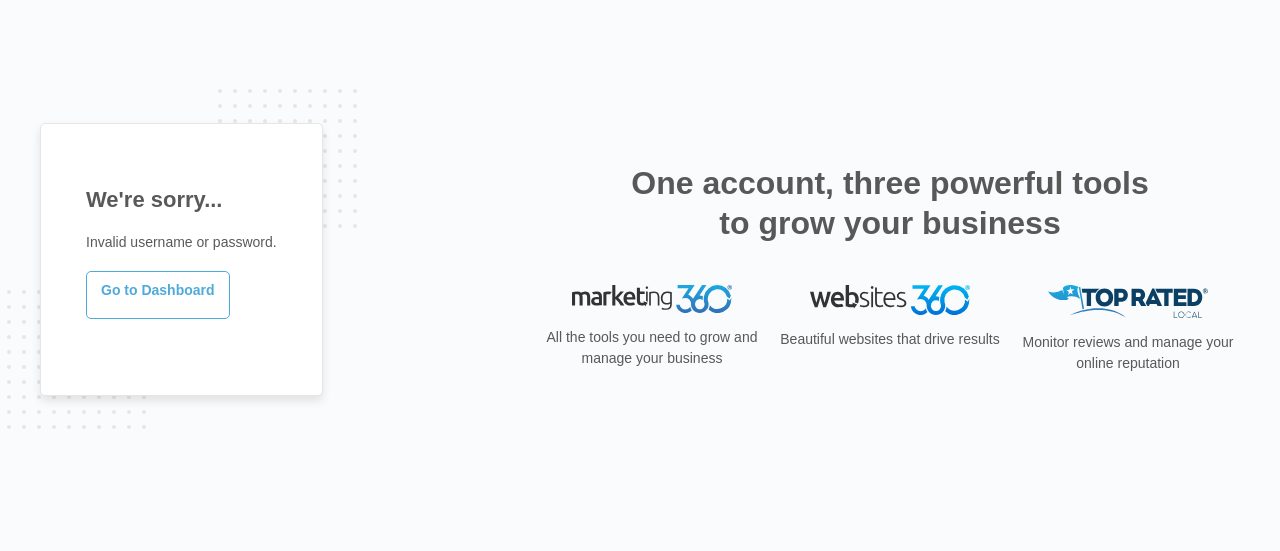 scroll, scrollTop: 0, scrollLeft: 0, axis: both 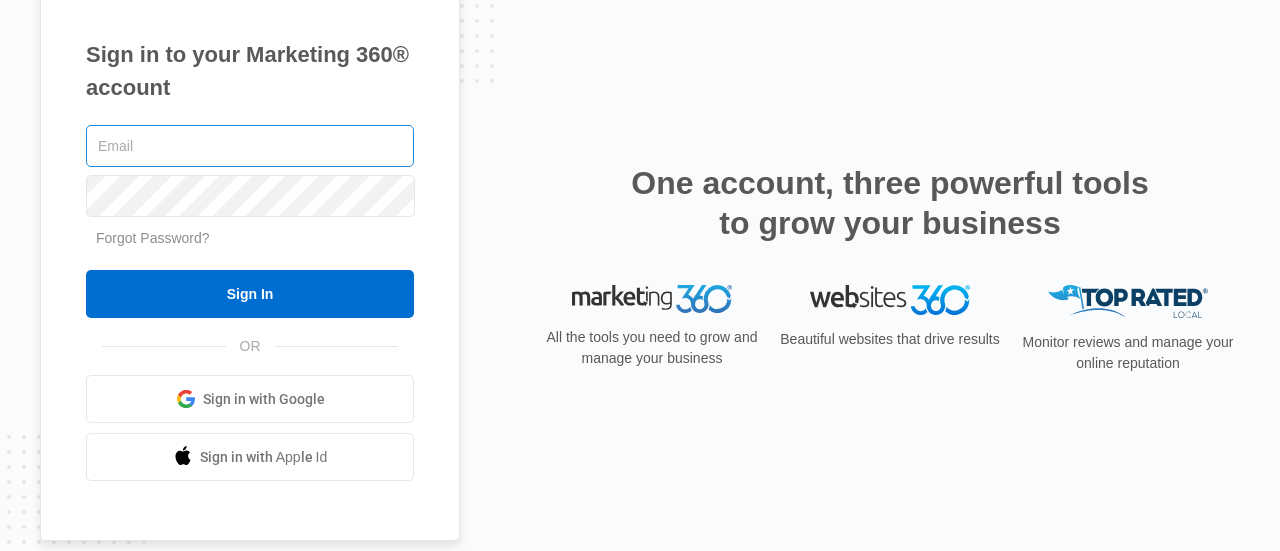 type on "faye.ga@theclothoption.org" 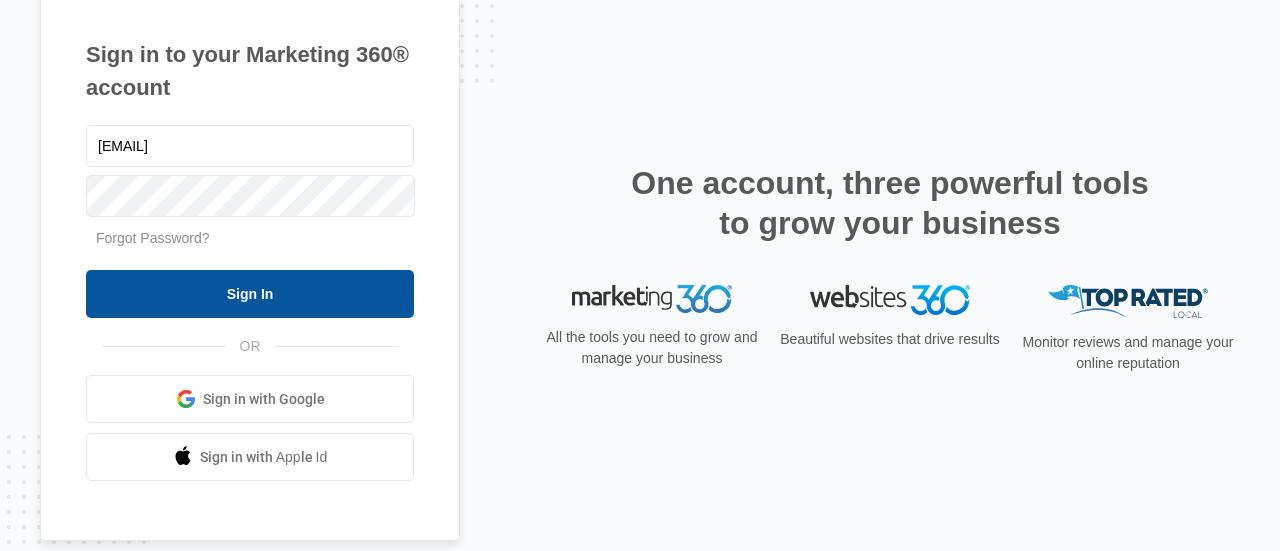 click on "Sign In" at bounding box center (250, 294) 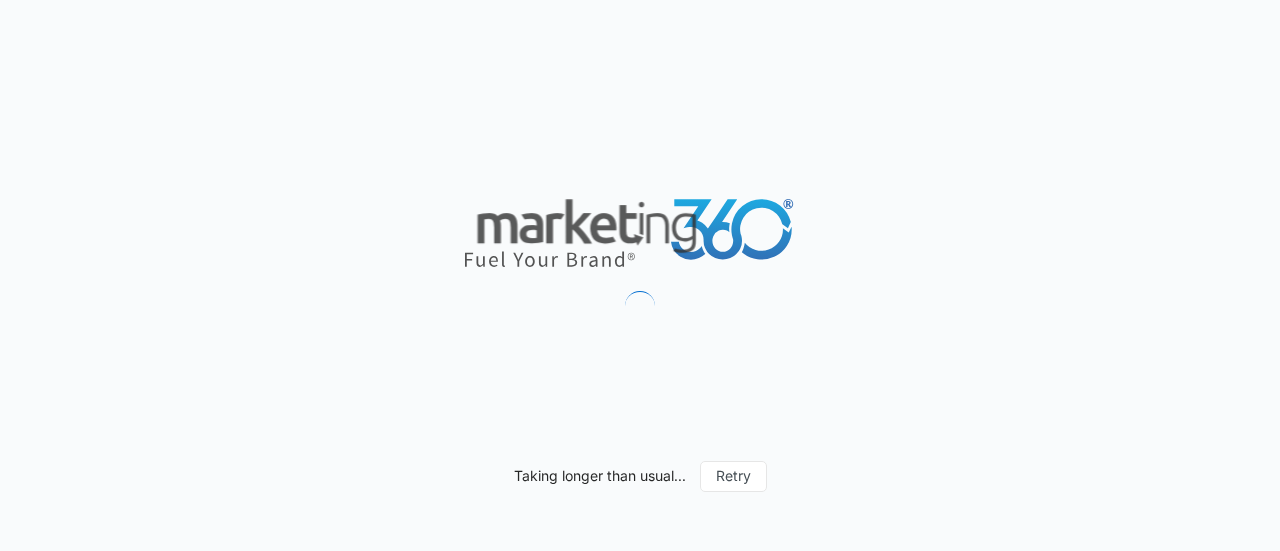 scroll, scrollTop: 0, scrollLeft: 0, axis: both 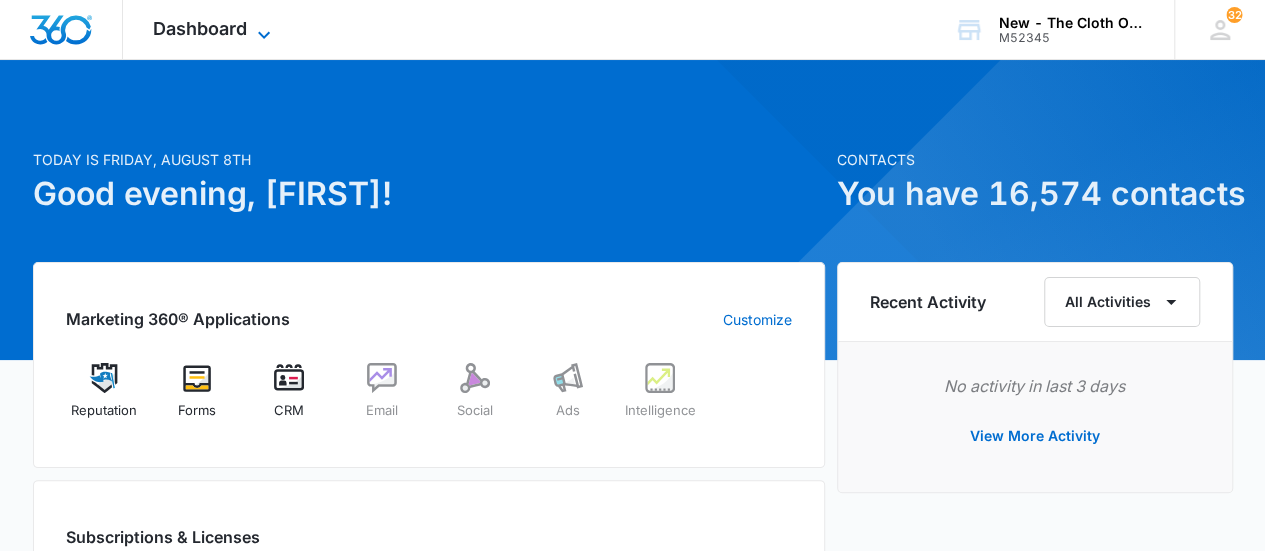 click 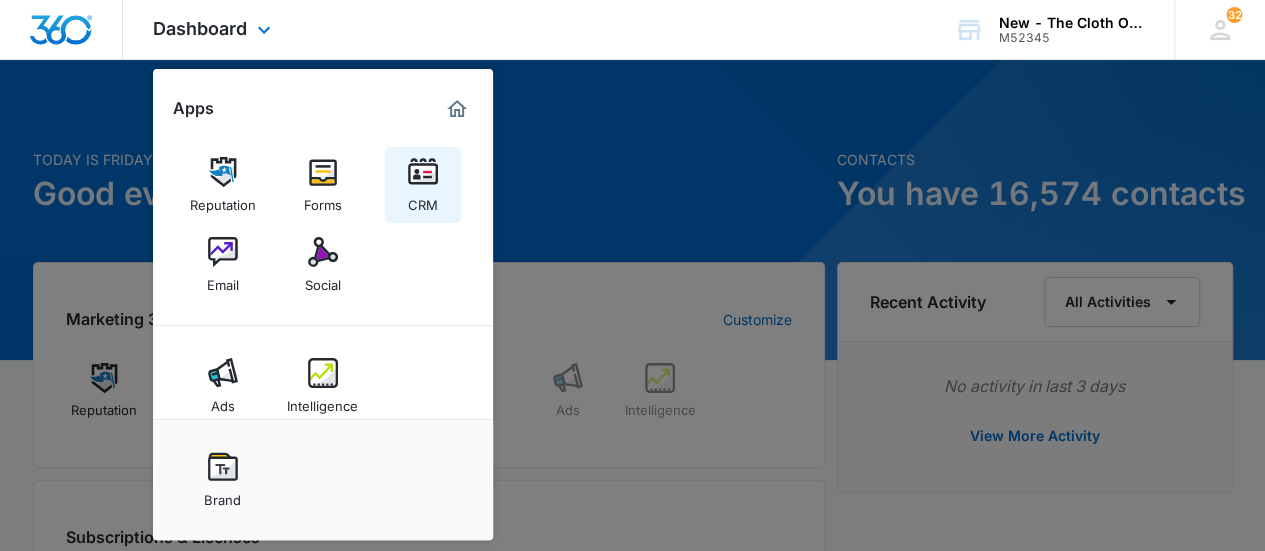 click on "CRM" at bounding box center (423, 185) 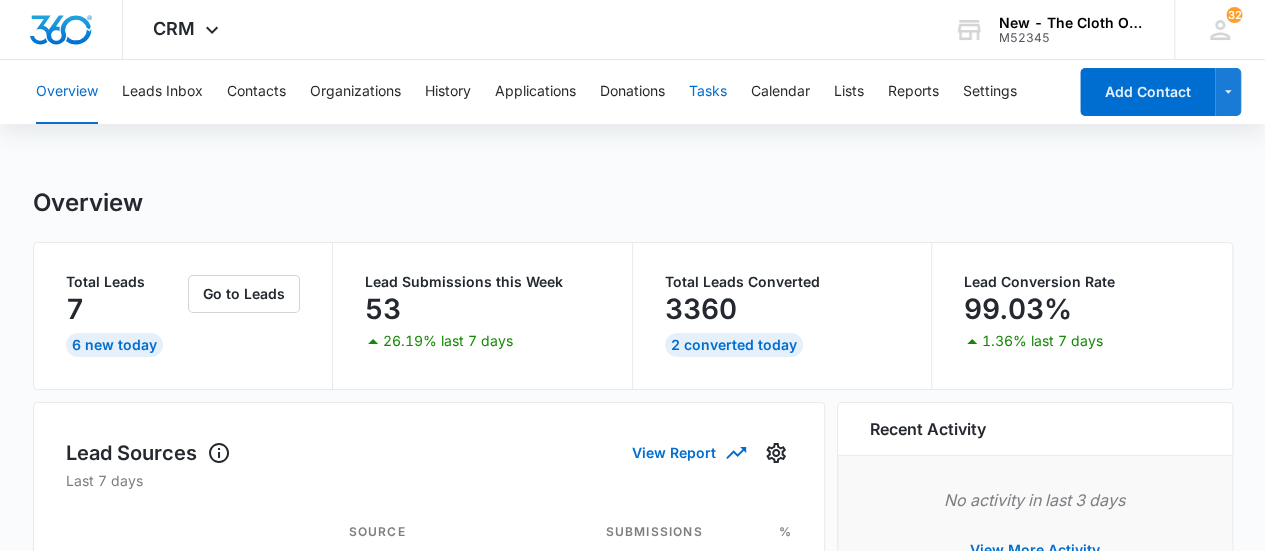 click on "Tasks" at bounding box center [708, 92] 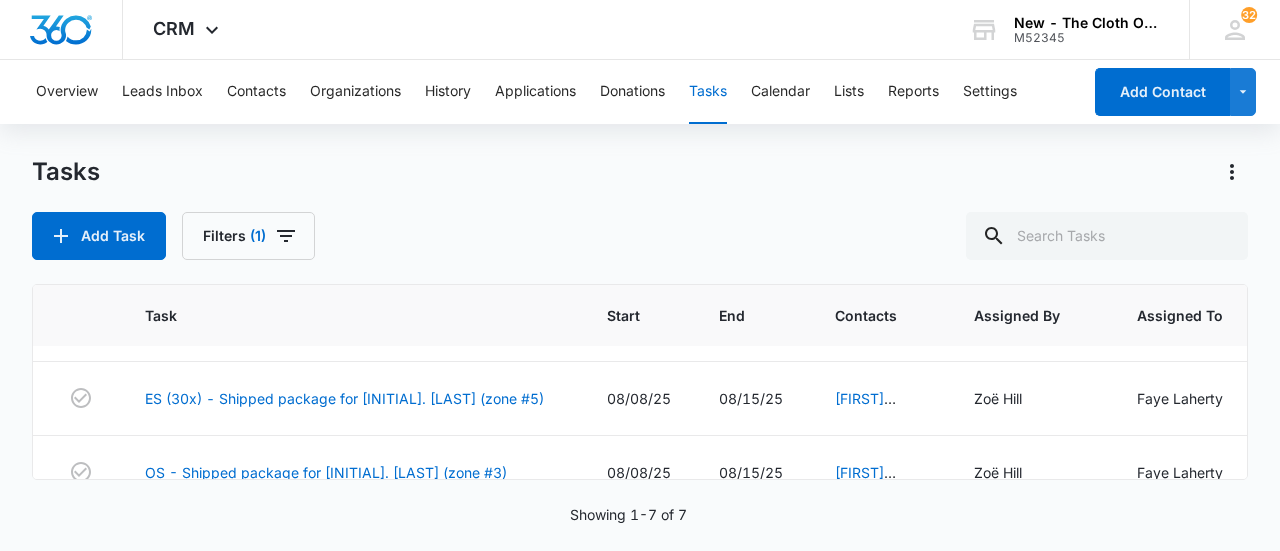 scroll, scrollTop: 164, scrollLeft: 0, axis: vertical 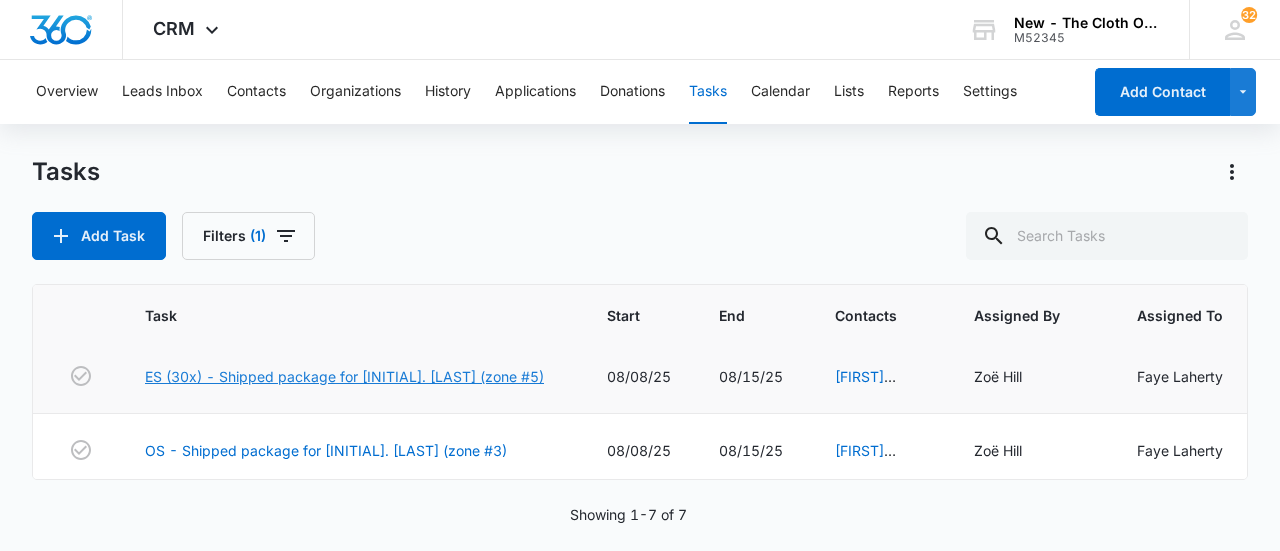 click on "ES (30x) - Shipped package for [INITIAL]. [LAST] (zone #5)" at bounding box center (344, 376) 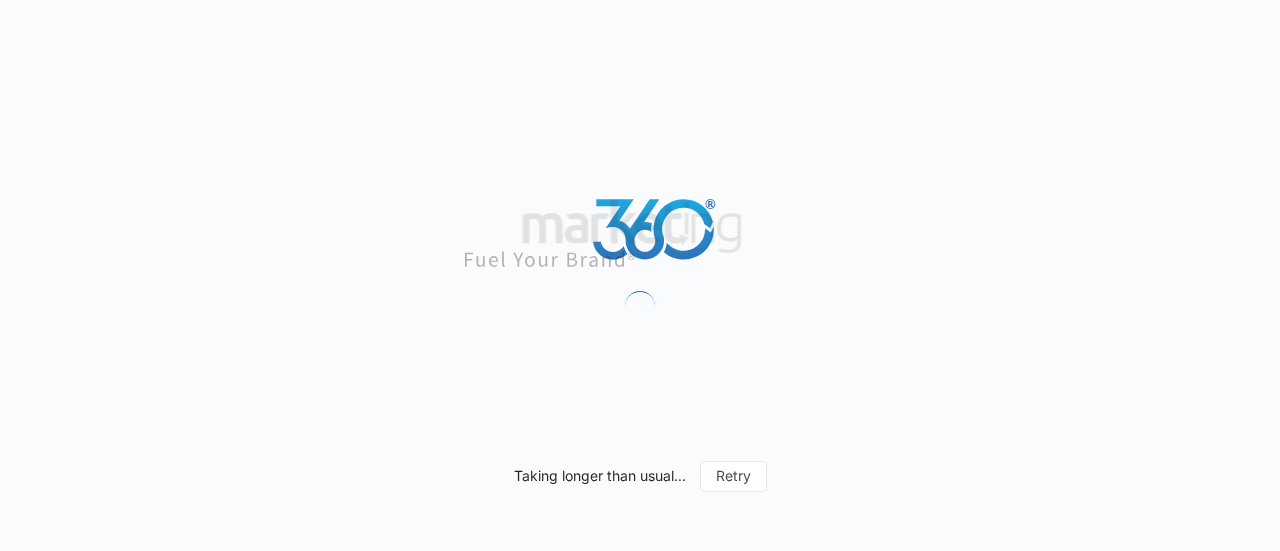 scroll, scrollTop: 0, scrollLeft: 0, axis: both 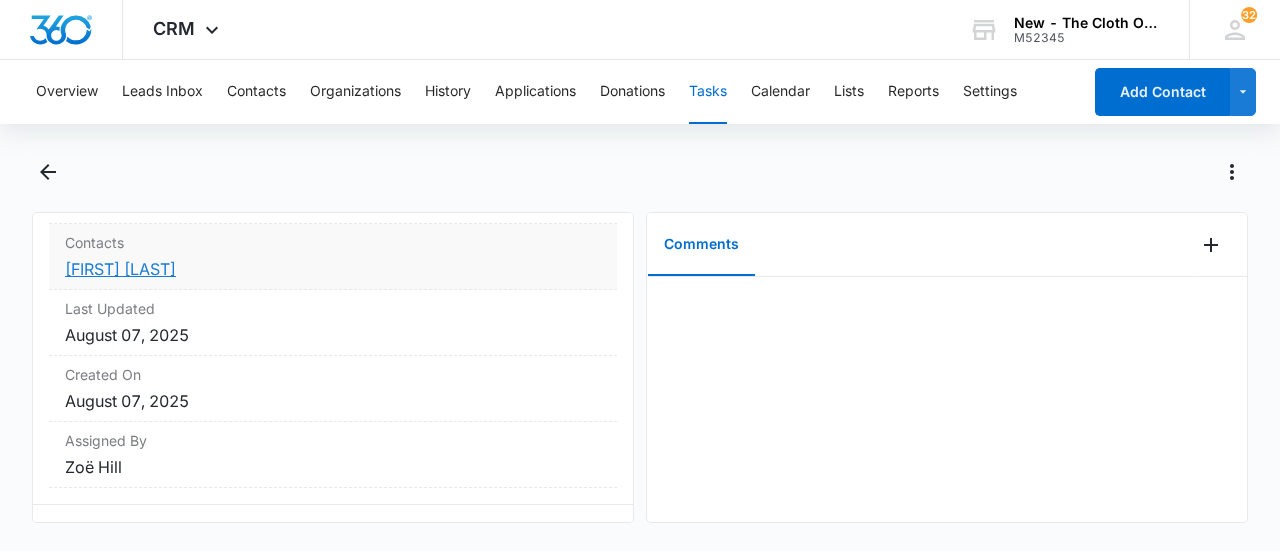 click on "Karleigh [LAST]" at bounding box center (120, 269) 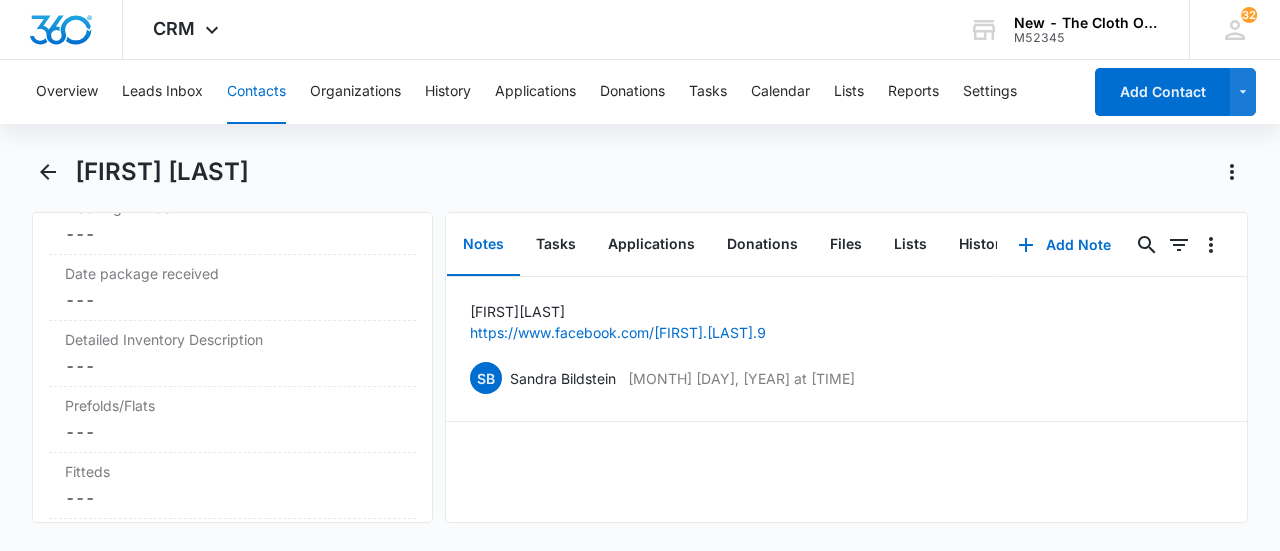scroll, scrollTop: 4980, scrollLeft: 0, axis: vertical 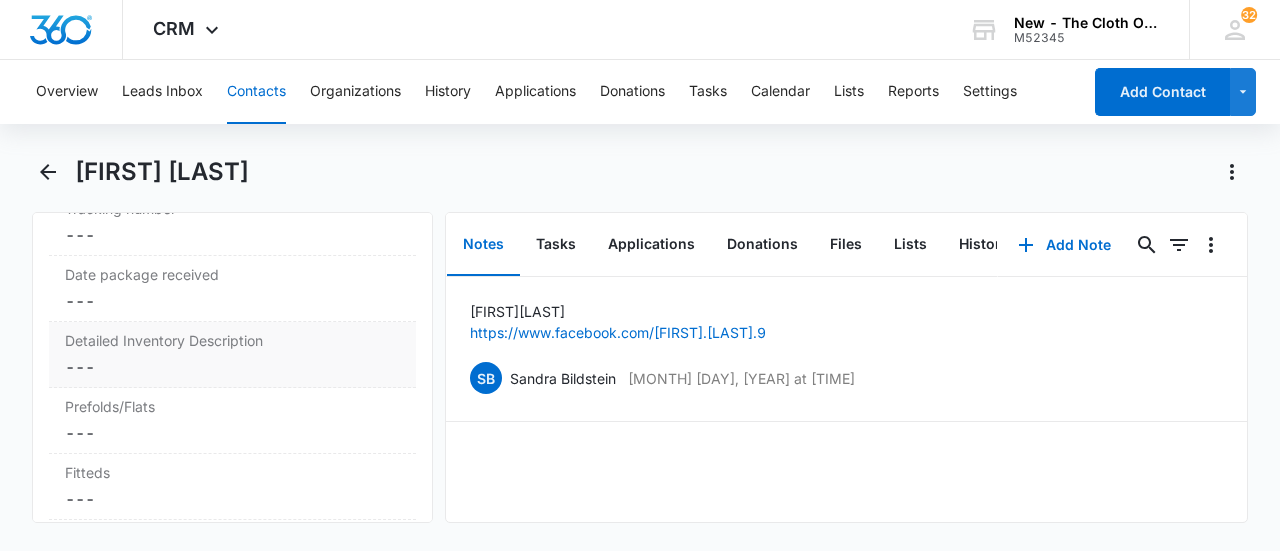 click on "Detailed Inventory Description Cancel Save Changes ---" at bounding box center (232, 355) 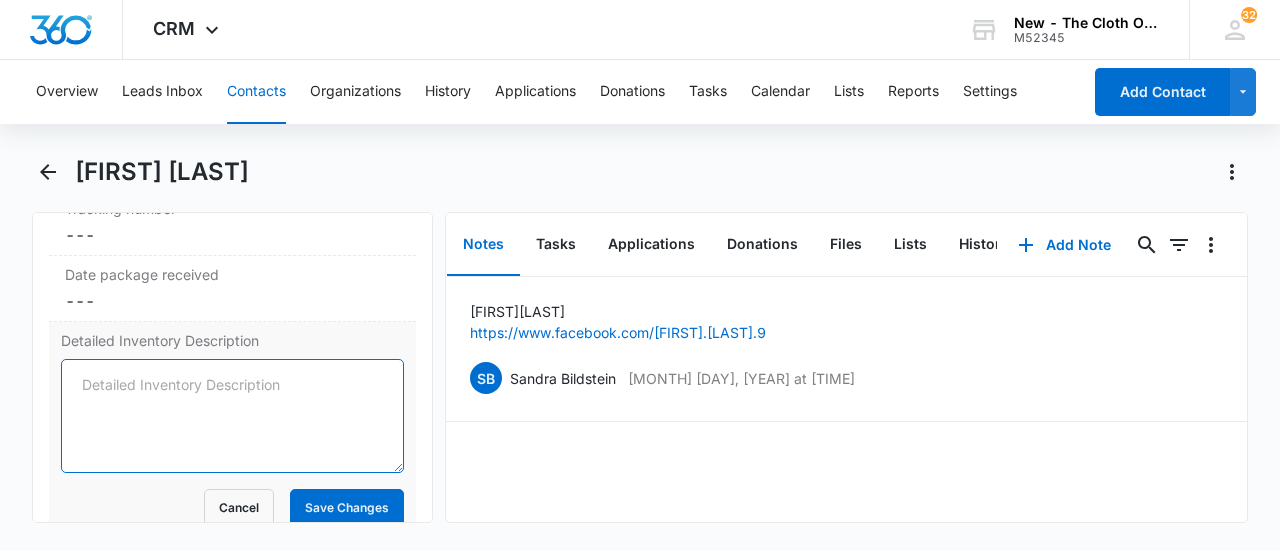 click on "Detailed Inventory Description" at bounding box center [232, 416] 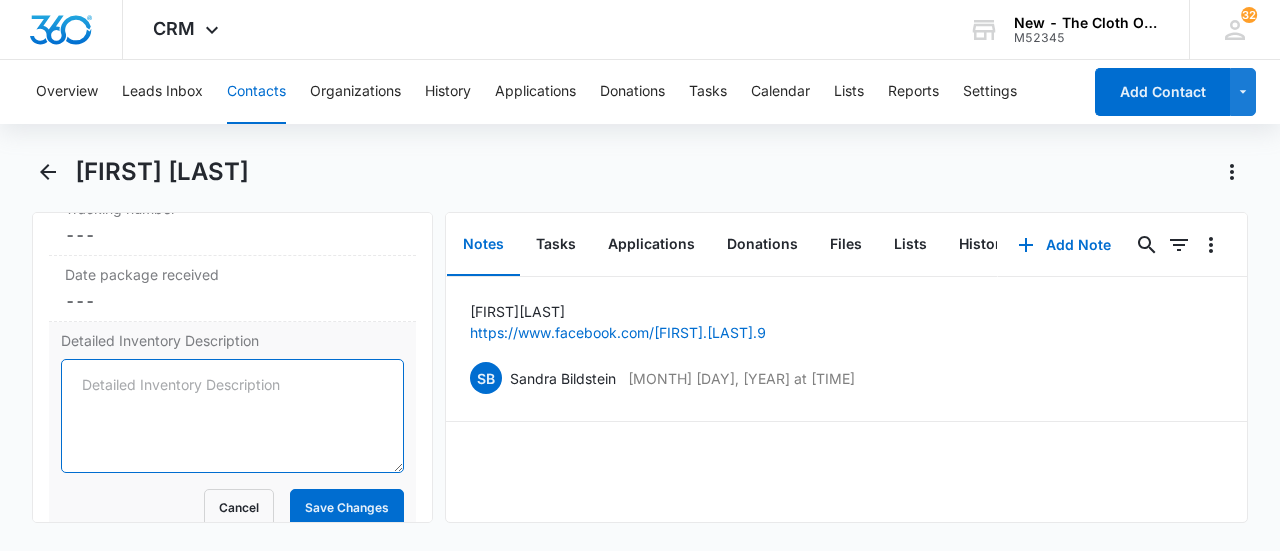 paste on "Inserts- 11 MF charcoal, 49 MF
Pockets- 18 TeddyTails (solids: tan, blue grey, forest green, burnt orange, purple., black moons/constellations, anatomical flowers, woodland alphabet, historical science, blue/white stripes, white and black moons, mushrooms, green cameras, orange cameras, black cameras, alchemy, blue mountains)
12 Greydens (solid green, yellow/blue umbrellas, black cat, white chickens, pink planets, pink florals, blue sea turtles, moose/bear/woodsy, black moon/stars, duckling rainboots, tan suns, cream constellations, solid grey)" 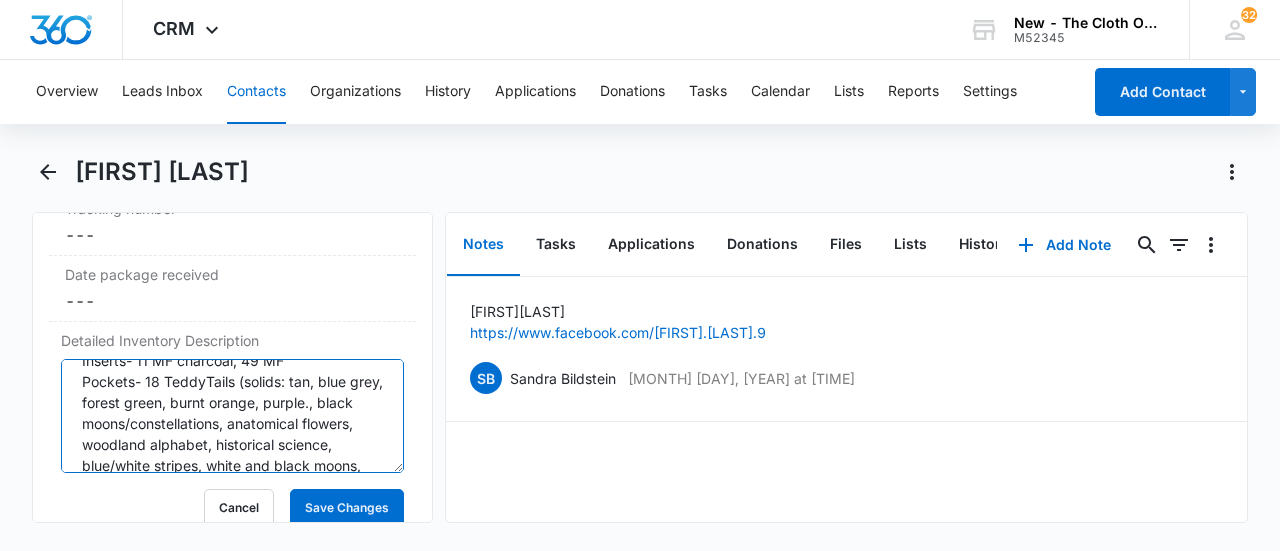 scroll, scrollTop: 0, scrollLeft: 0, axis: both 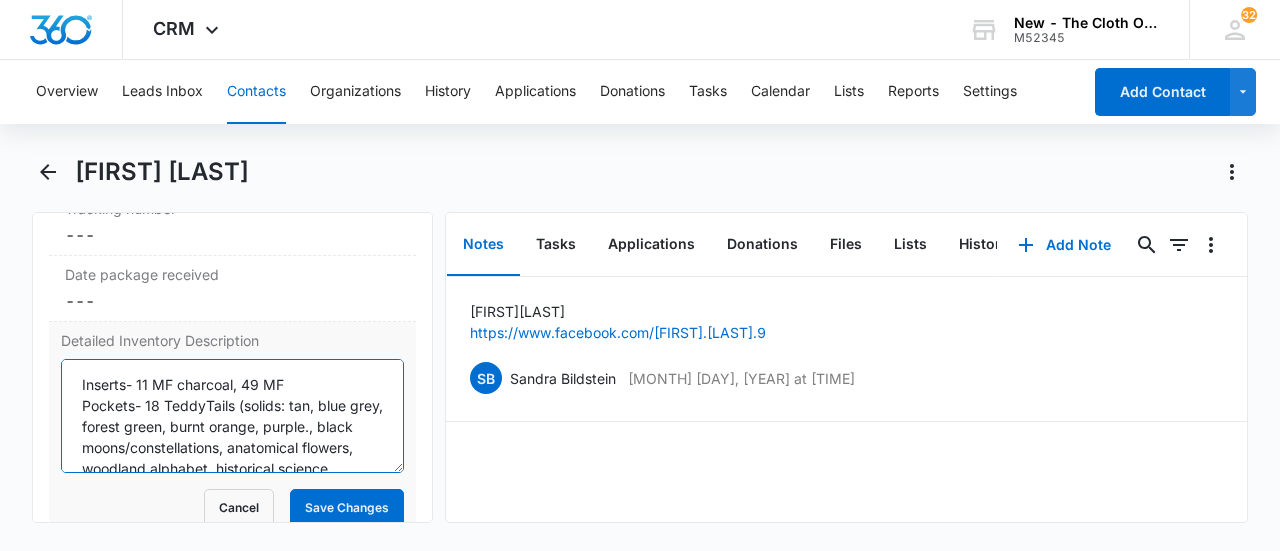 click on "Inserts- 11 MF charcoal, 49 MF
Pockets- 18 TeddyTails (solids: tan, blue grey, forest green, burnt orange, purple., black moons/constellations, anatomical flowers, woodland alphabet, historical science, blue/white stripes, white and black moons, mushrooms, green cameras, orange cameras, black cameras, alchemy, blue mountains)
12 Greydens (solid green, yellow/blue umbrellas, black cat, white chickens, pink planets, pink florals, blue sea turtles, moose/bear/woodsy, black moon/stars, duckling rainboots, tan suns, cream constellations, solid grey)" at bounding box center (232, 416) 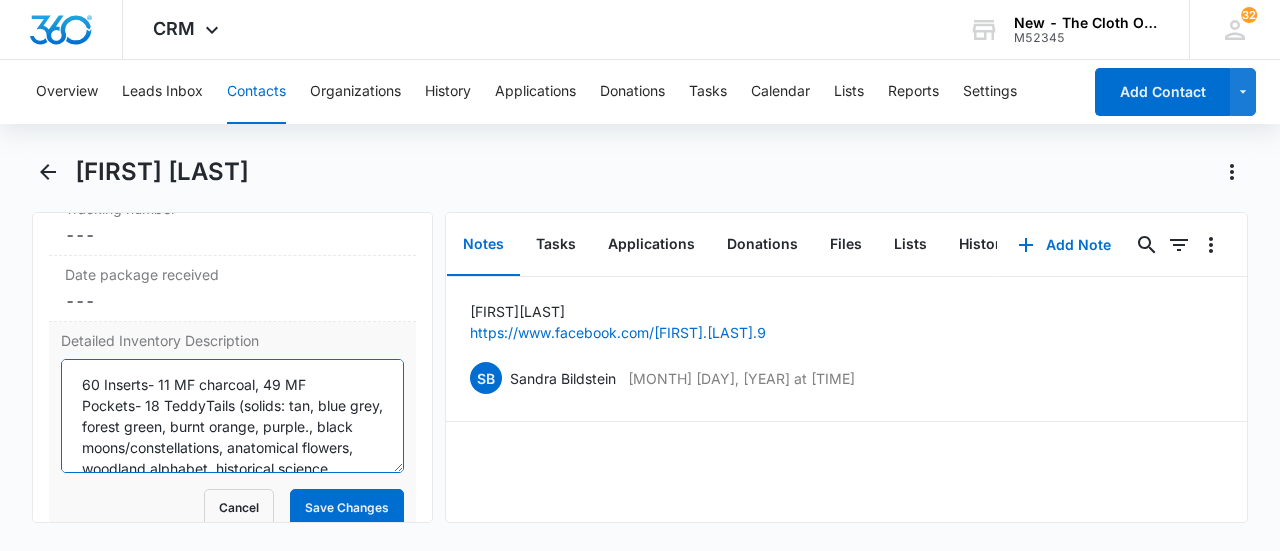click on "60 Inserts- 11 MF charcoal, 49 MF
Pockets- 18 TeddyTails (solids: tan, blue grey, forest green, burnt orange, purple., black moons/constellations, anatomical flowers, woodland alphabet, historical science, blue/white stripes, white and black moons, mushrooms, green cameras, orange cameras, black cameras, alchemy, blue mountains)
12 Greydens (solid green, yellow/blue umbrellas, black cat, white chickens, pink planets, pink florals, blue sea turtles, moose/bear/woodsy, black moon/stars, duckling rainboots, tan suns, cream constellations, solid grey)" at bounding box center [232, 416] 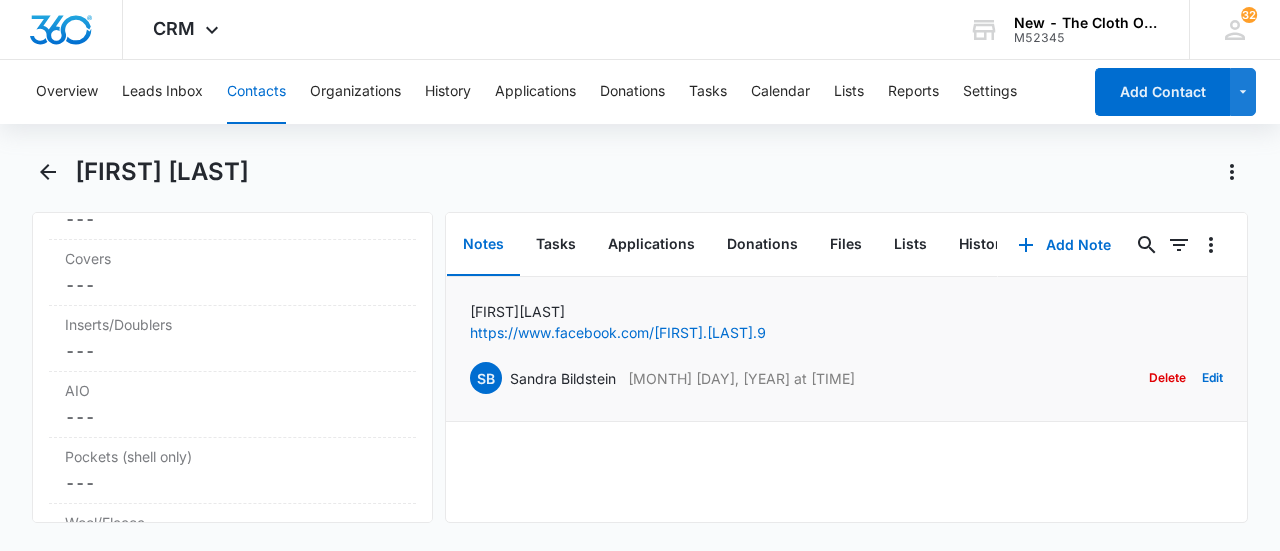 scroll, scrollTop: 5409, scrollLeft: 0, axis: vertical 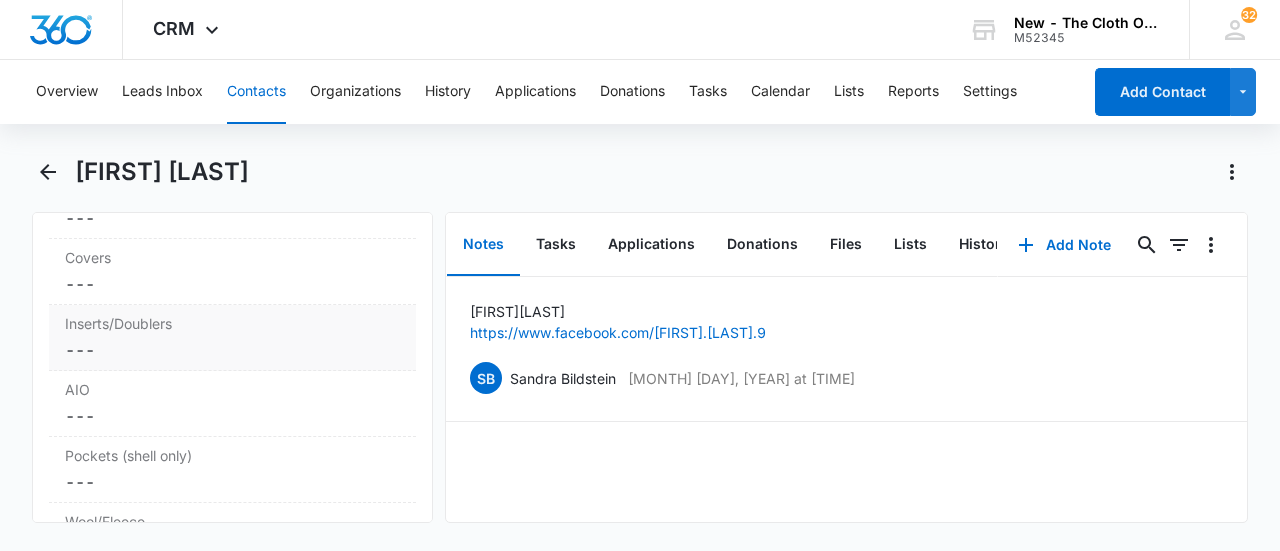 type on "60 Inserts- 11 MF charcoal, 49 MF
30 Pockets- 18 TeddyTails (solids: tan, blue grey, forest green, burnt orange, purple., black moons/constellations, anatomical flowers, woodland alphabet, historical science, blue/white stripes, white and black moons, mushrooms, green cameras, orange cameras, black cameras, alchemy, blue mountains)
12 Greydens (solid green, yellow/blue umbrellas, black cat, white chickens, pink planets, pink florals, blue sea turtles, moose/bear/woodsy, black moon/stars, duckling rainboots, tan suns, cream constellations, solid grey)" 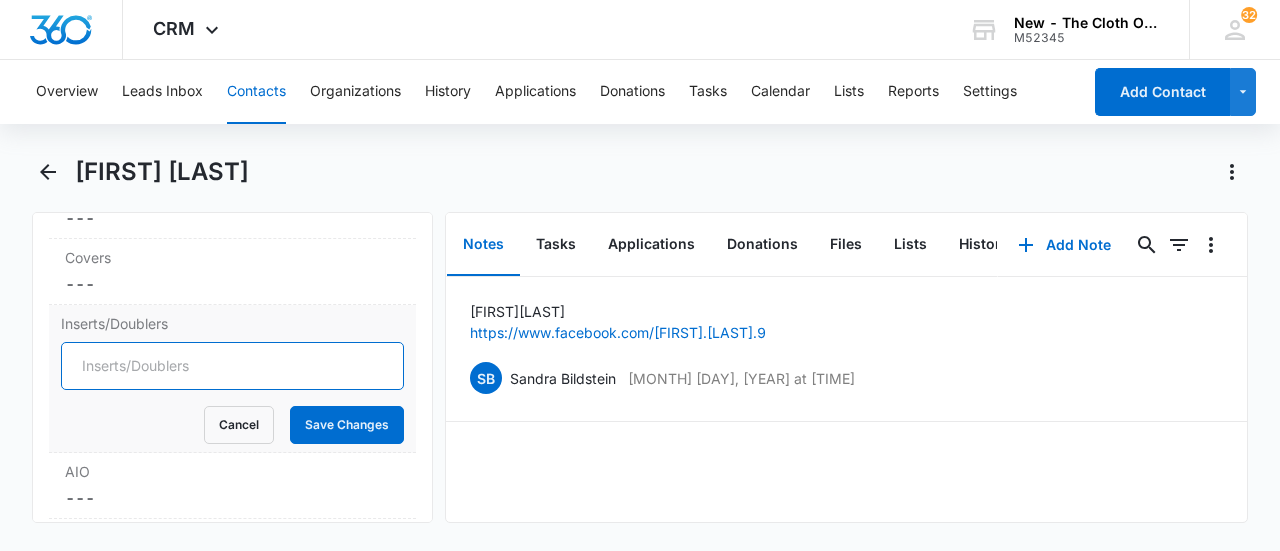click on "Inserts/Doublers" at bounding box center [232, 366] 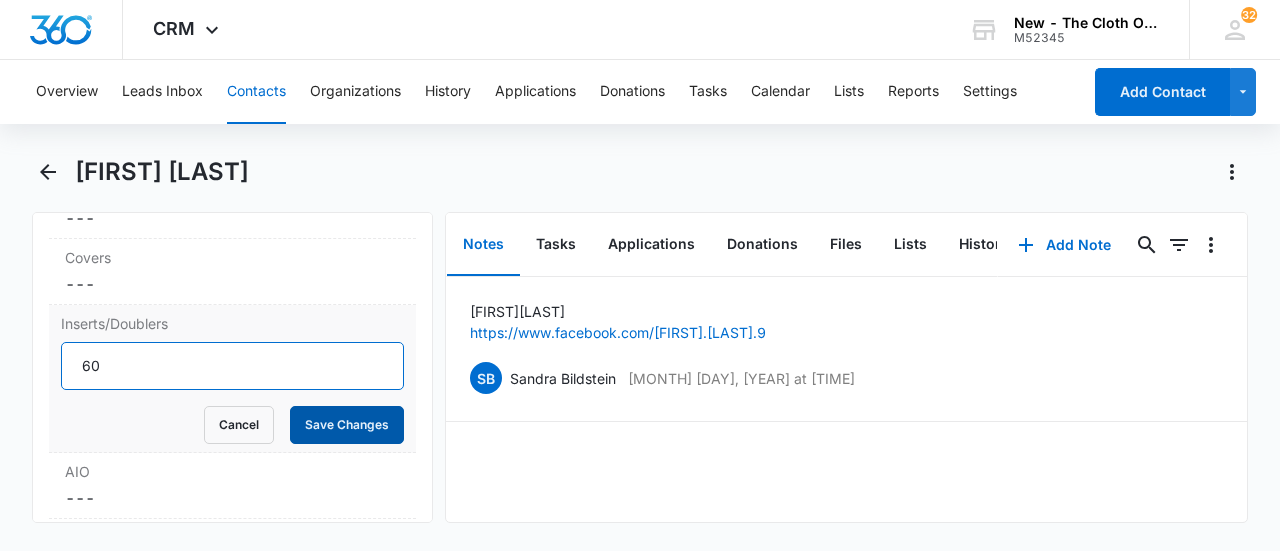 type on "60" 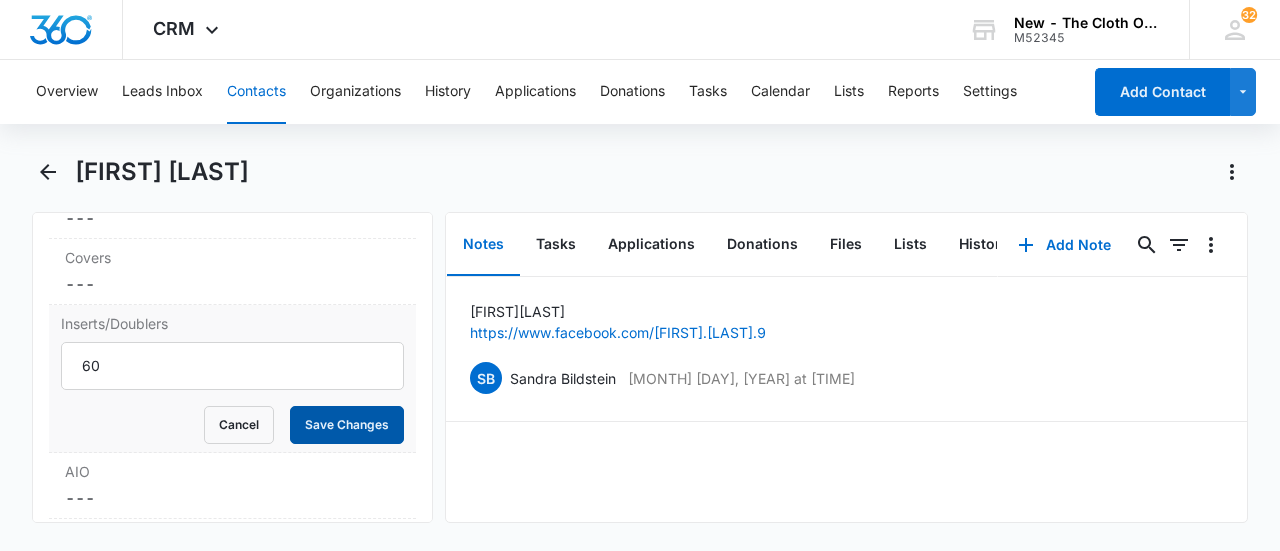 click on "Save Changes" at bounding box center [347, 425] 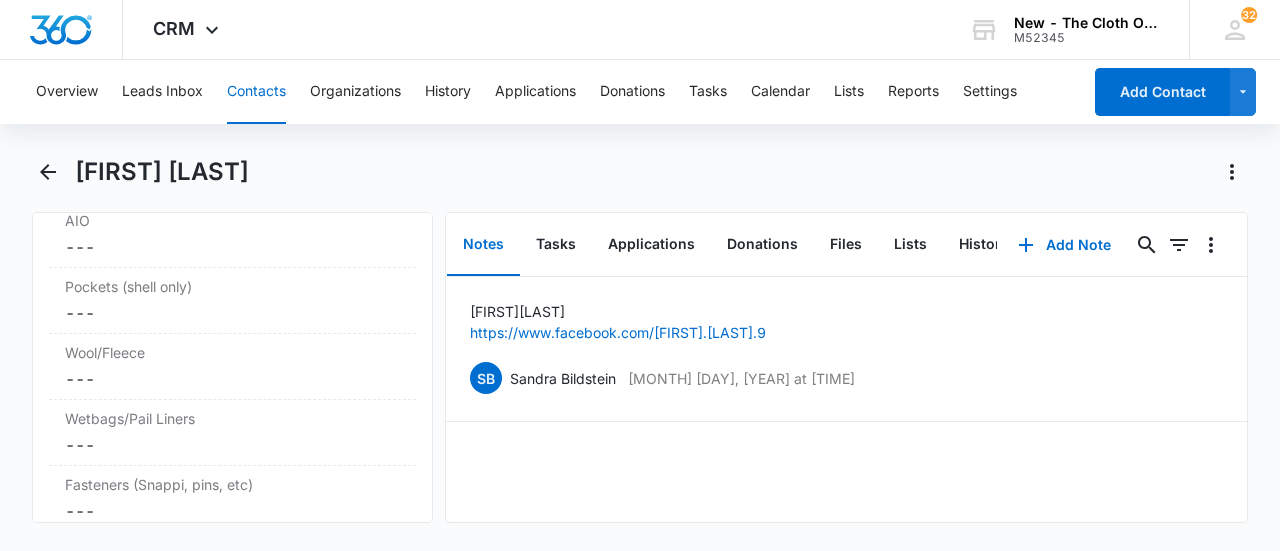 scroll, scrollTop: 5555, scrollLeft: 0, axis: vertical 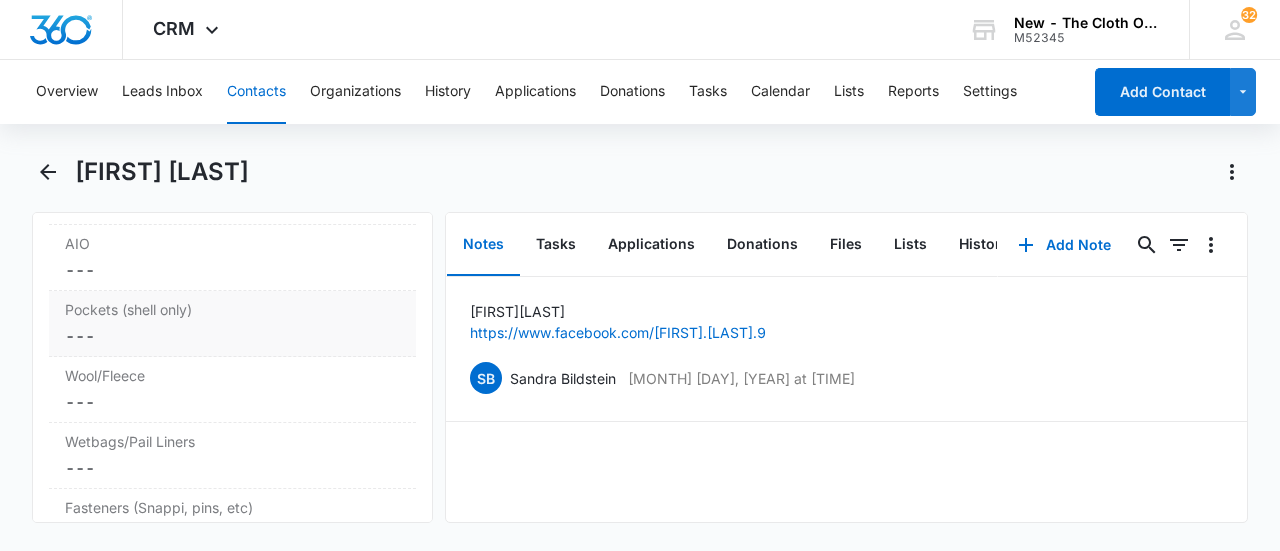 click on "Cancel Save Changes ---" at bounding box center [232, 336] 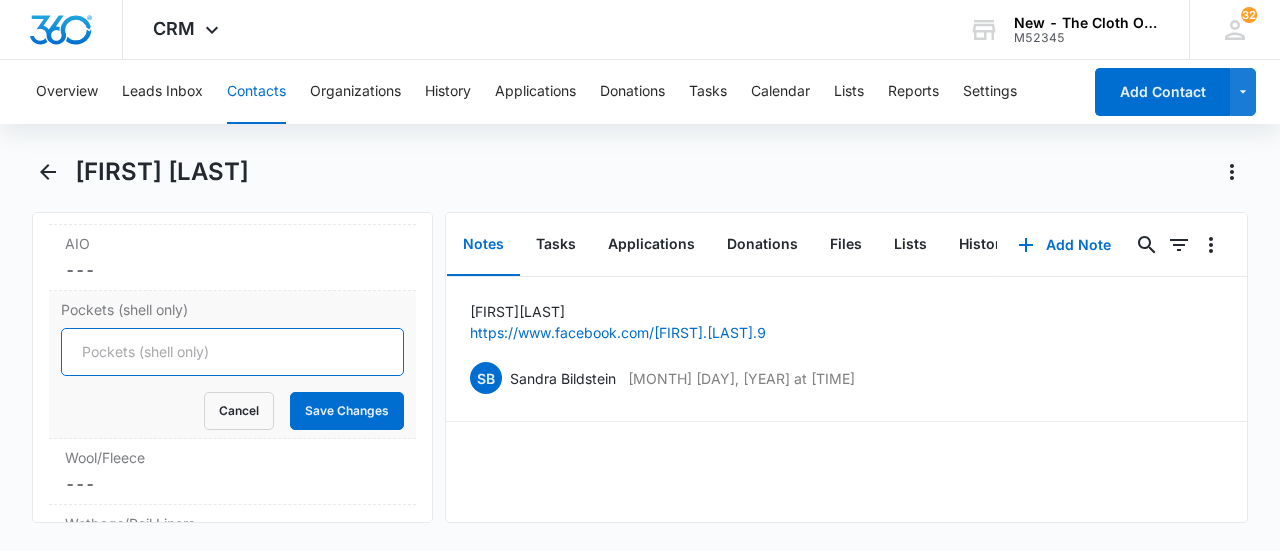 click on "Pockets (shell only)" at bounding box center [232, 352] 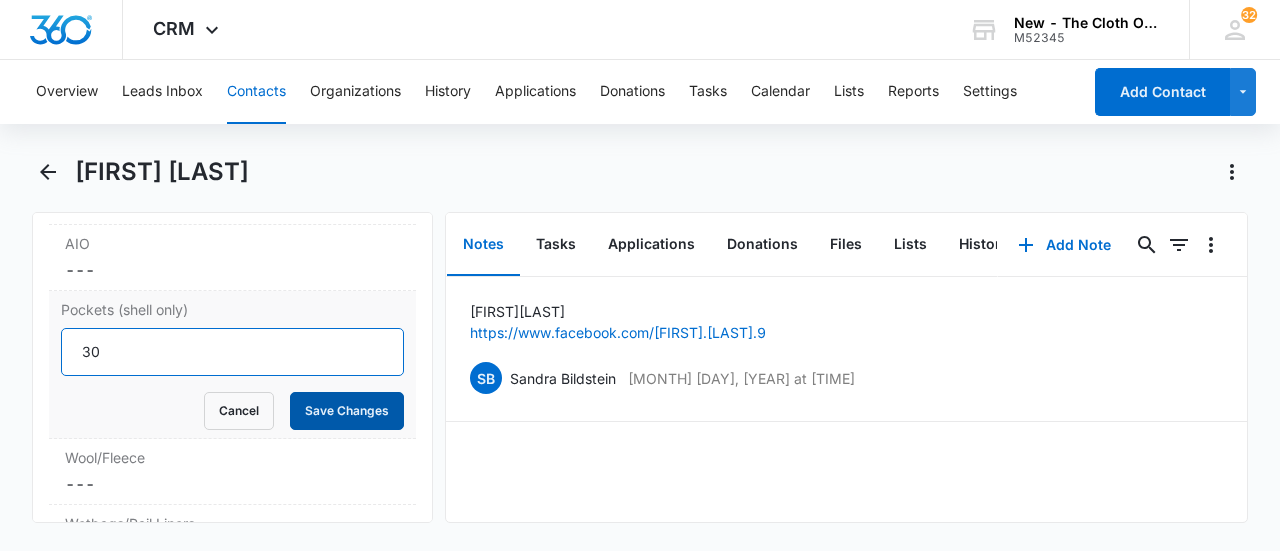 type on "30" 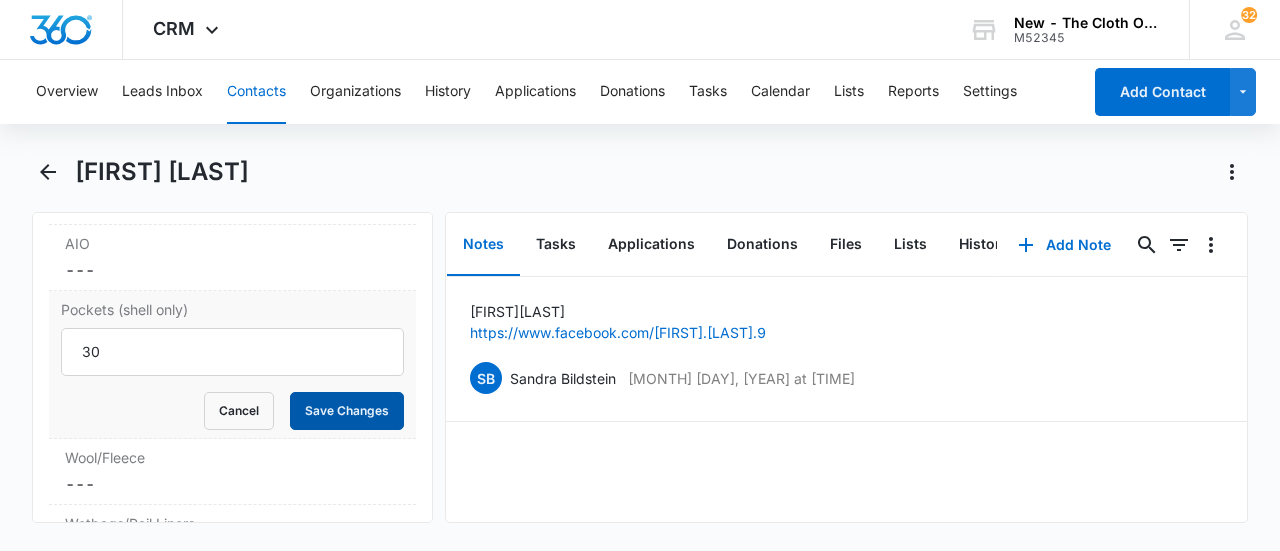 click on "Save Changes" at bounding box center [347, 411] 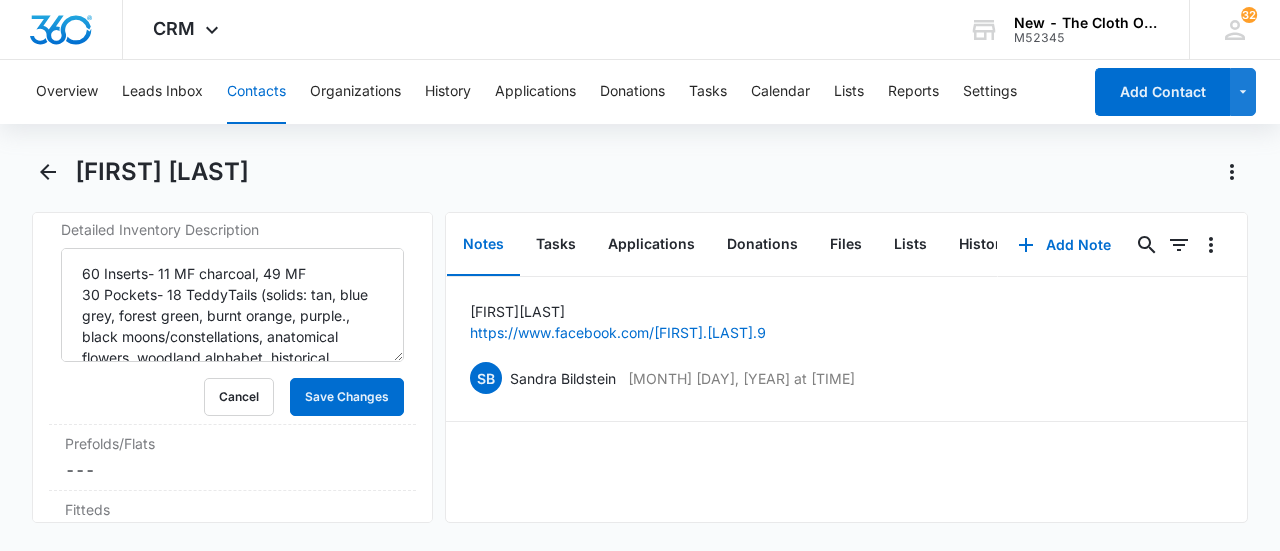 scroll, scrollTop: 5088, scrollLeft: 0, axis: vertical 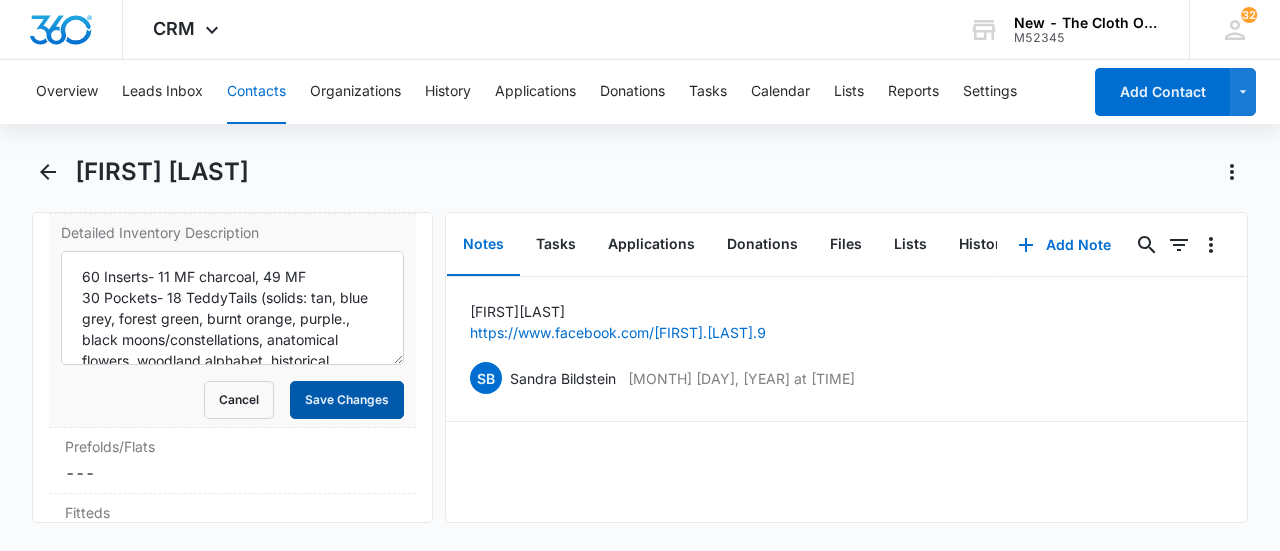 click on "Save Changes" at bounding box center [347, 400] 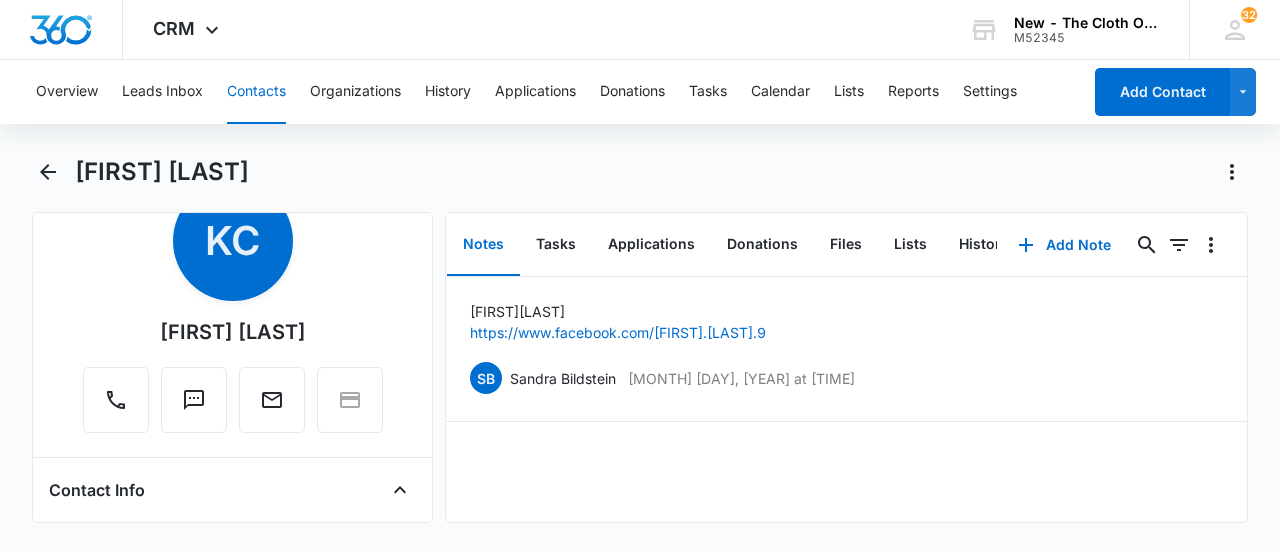 scroll, scrollTop: 0, scrollLeft: 0, axis: both 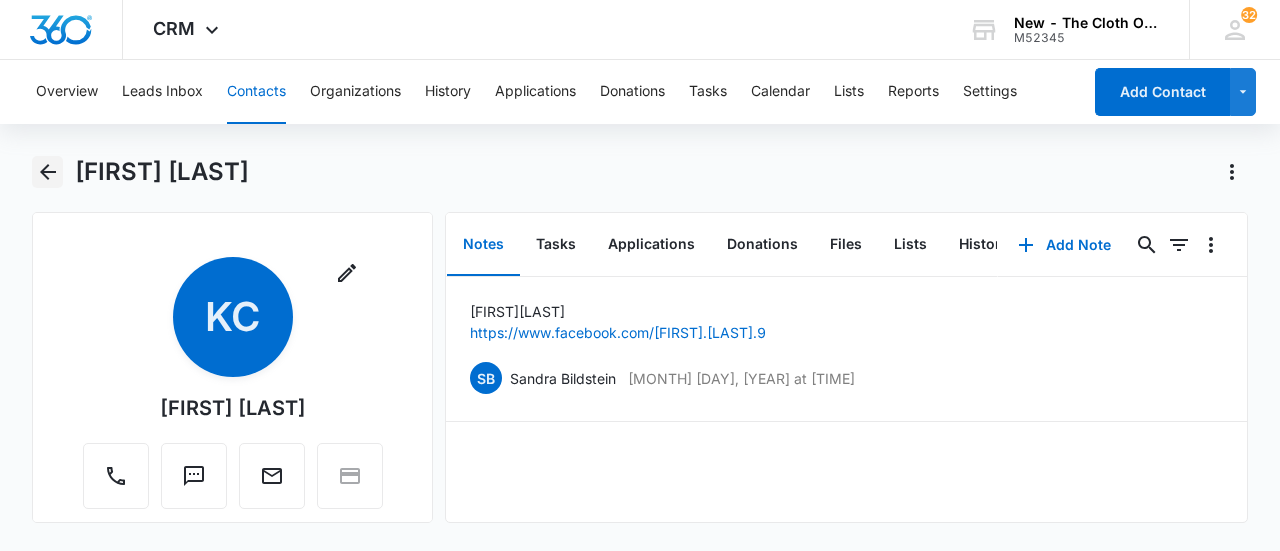click 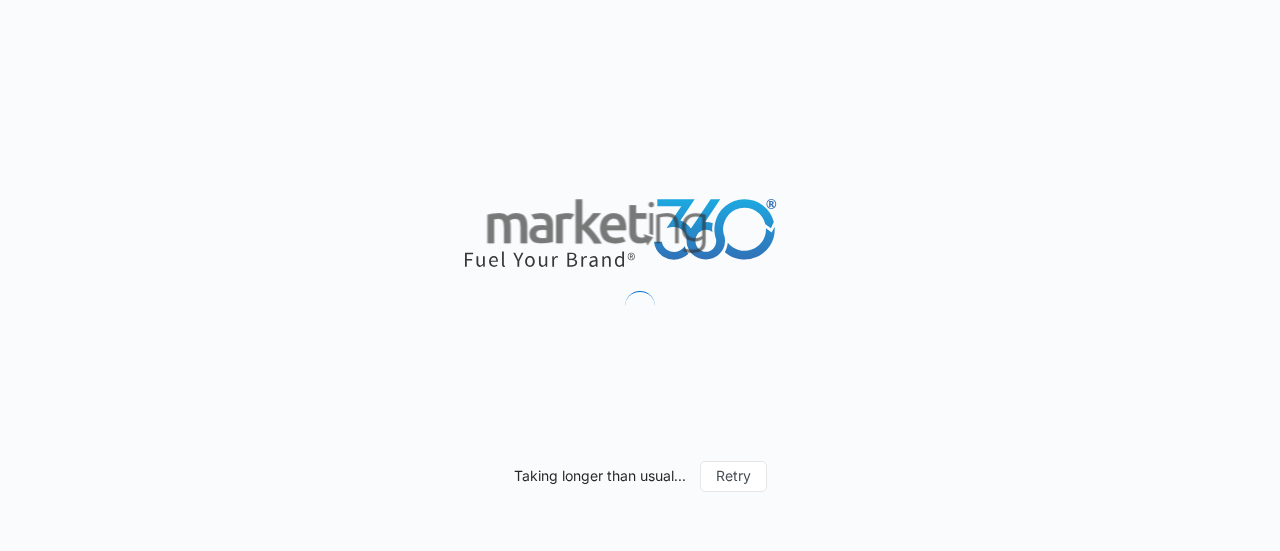 scroll, scrollTop: 0, scrollLeft: 0, axis: both 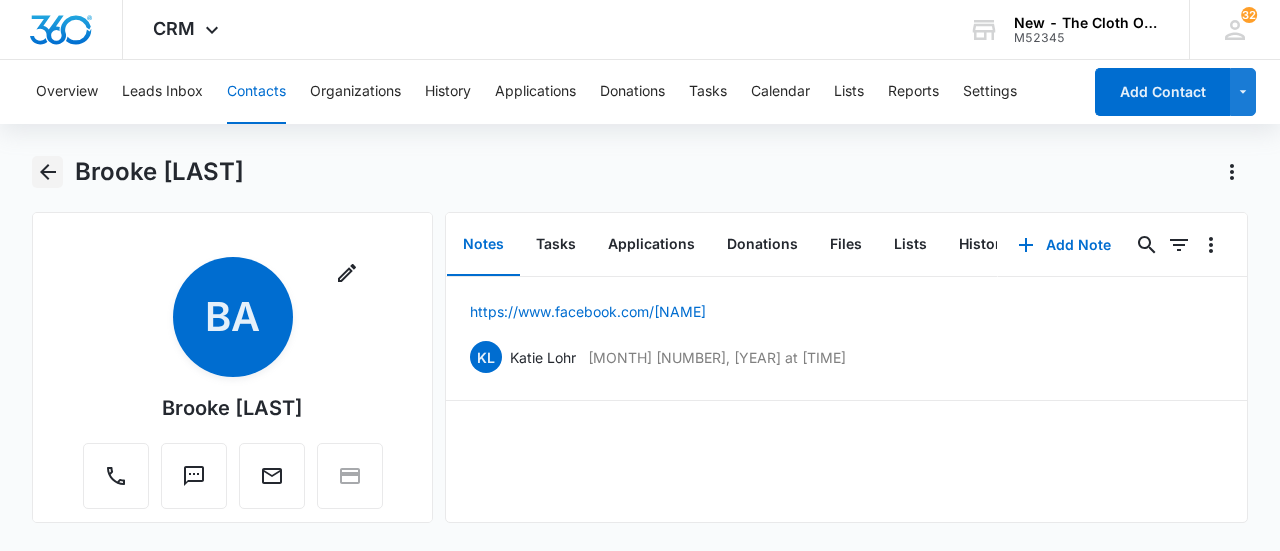 click at bounding box center (47, 172) 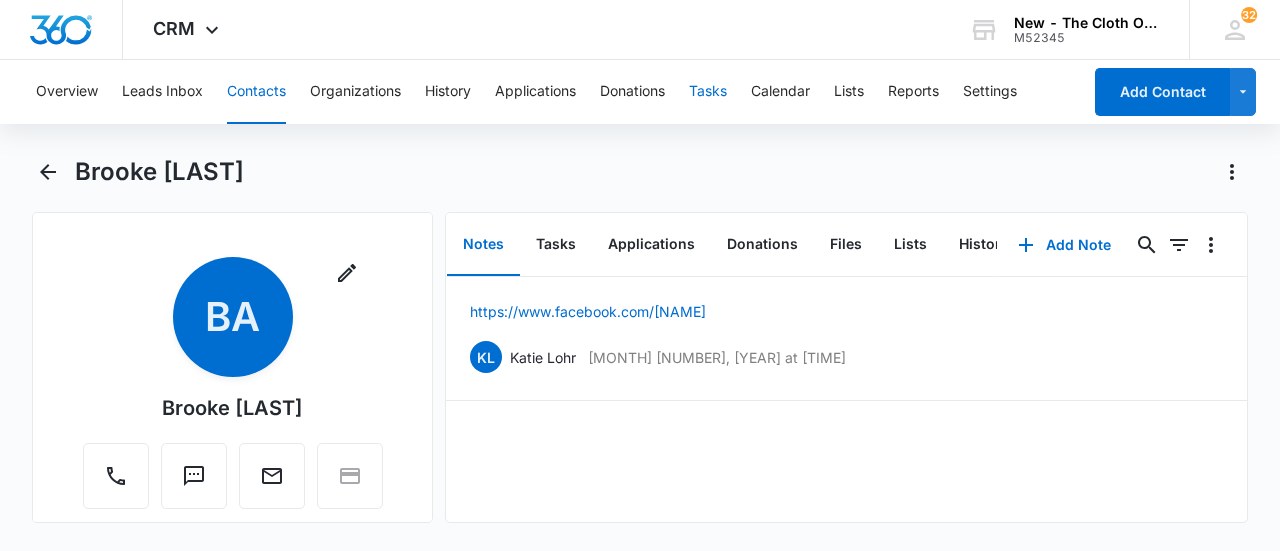 click on "Tasks" at bounding box center (708, 92) 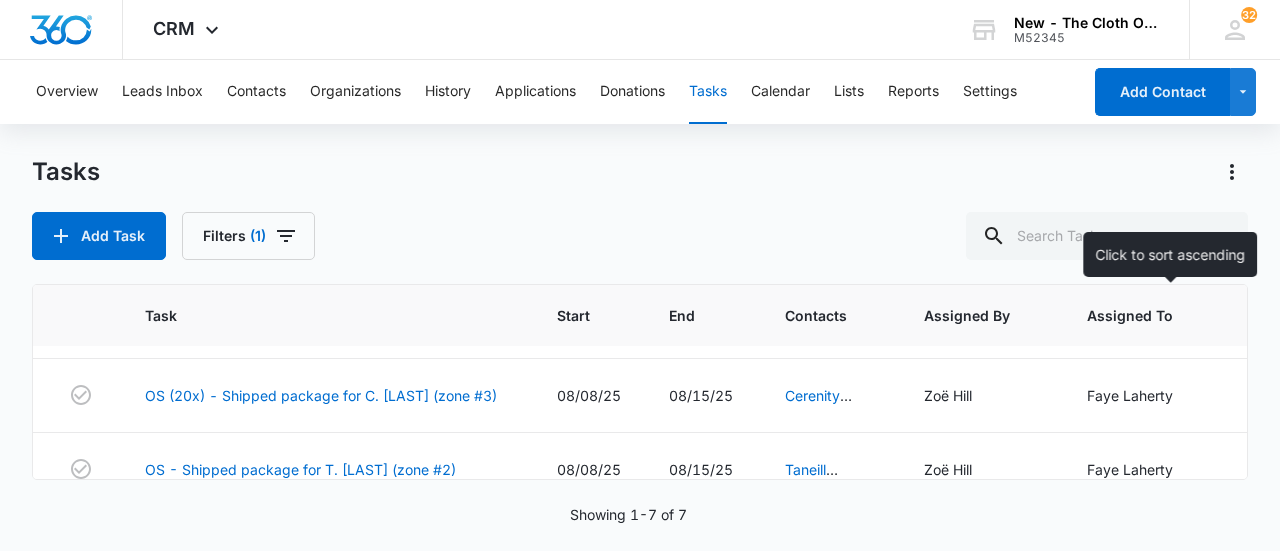 scroll, scrollTop: 298, scrollLeft: 0, axis: vertical 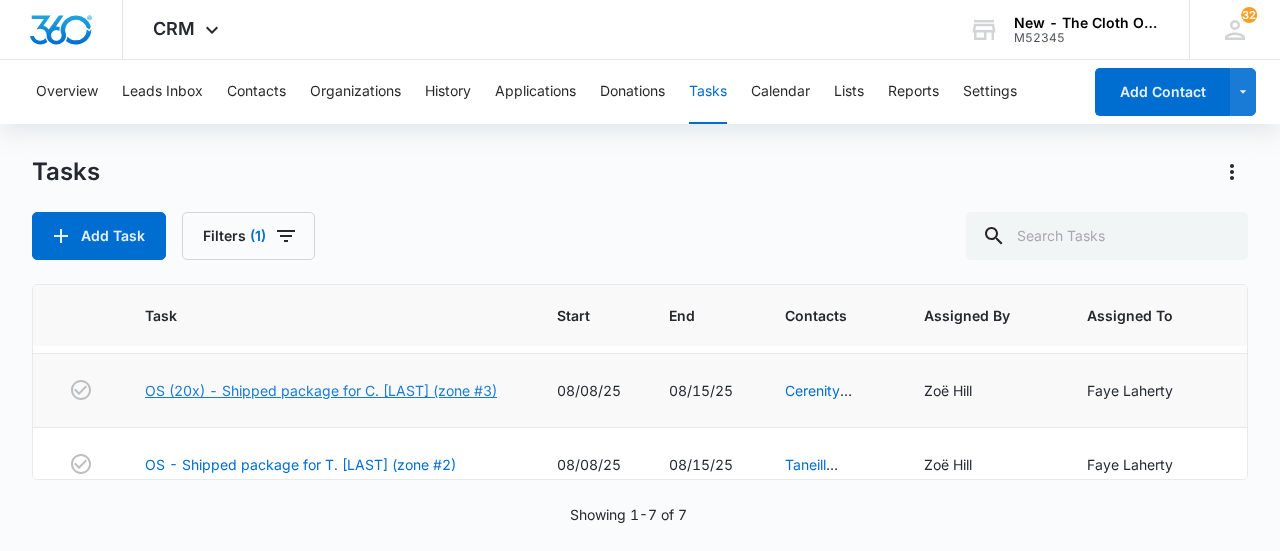 click on "OS (20x) - Shipped package for C. [LAST] (zone #3)" at bounding box center [321, 390] 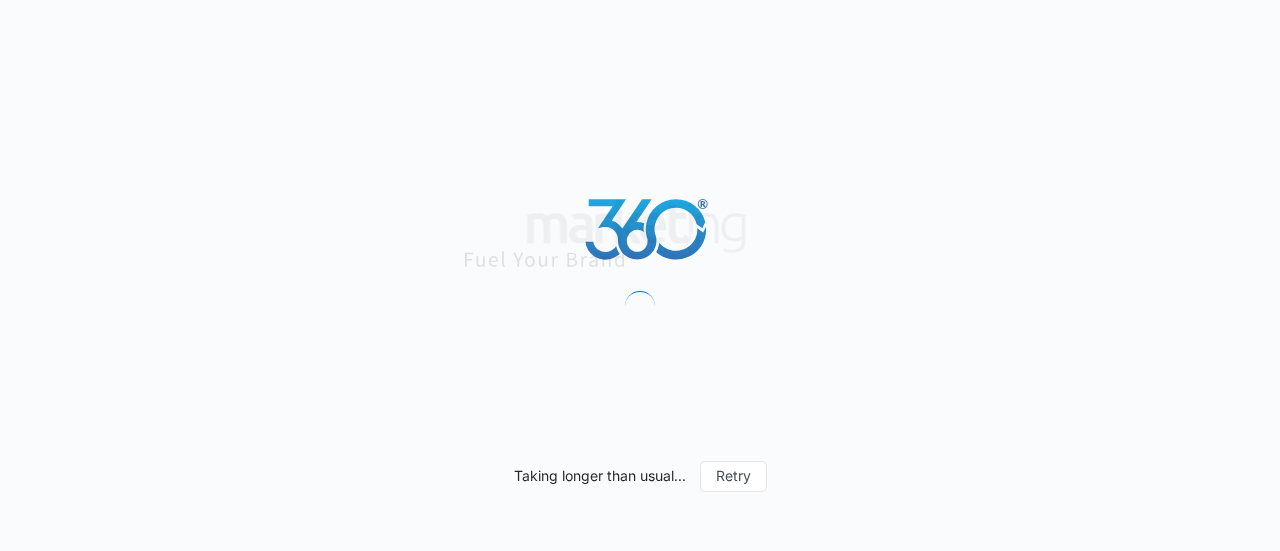 scroll, scrollTop: 0, scrollLeft: 0, axis: both 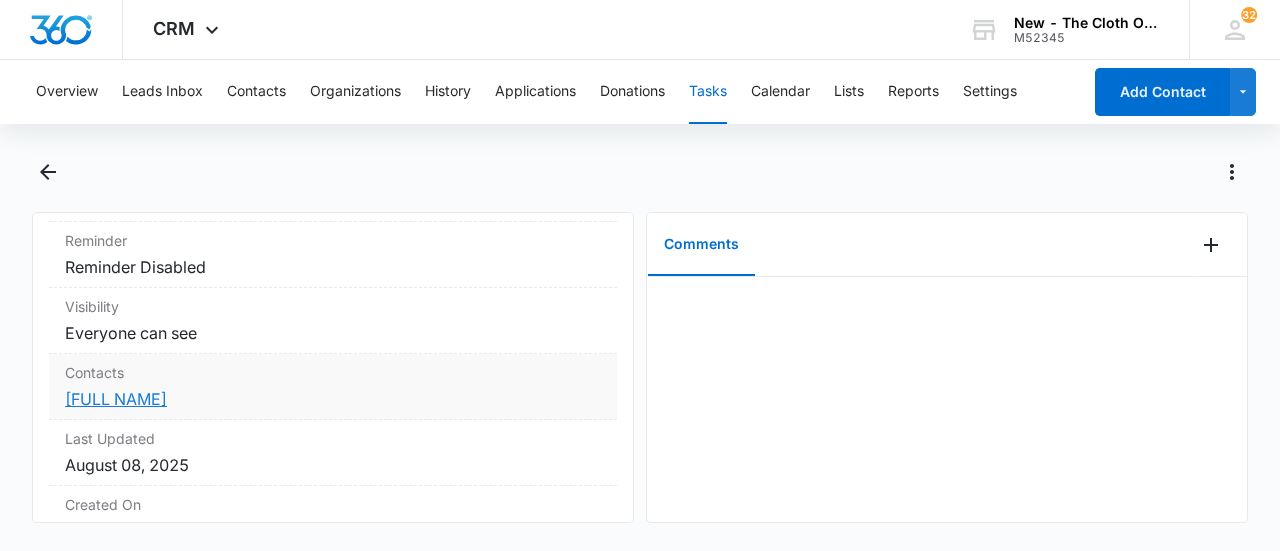 click on "[FULL NAME]" at bounding box center (116, 399) 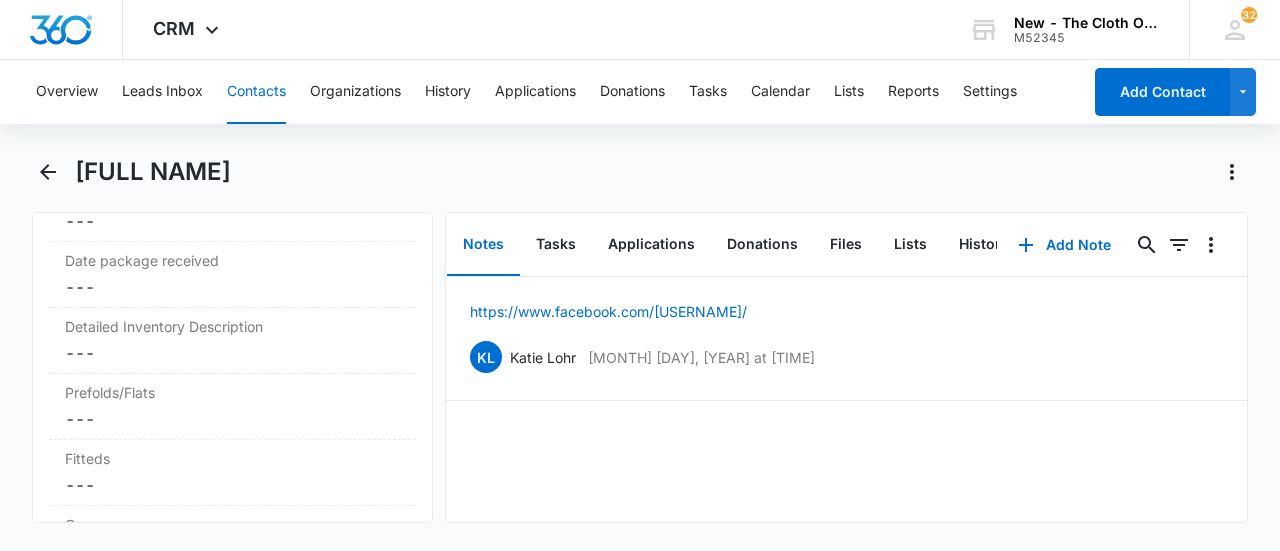 scroll, scrollTop: 4949, scrollLeft: 0, axis: vertical 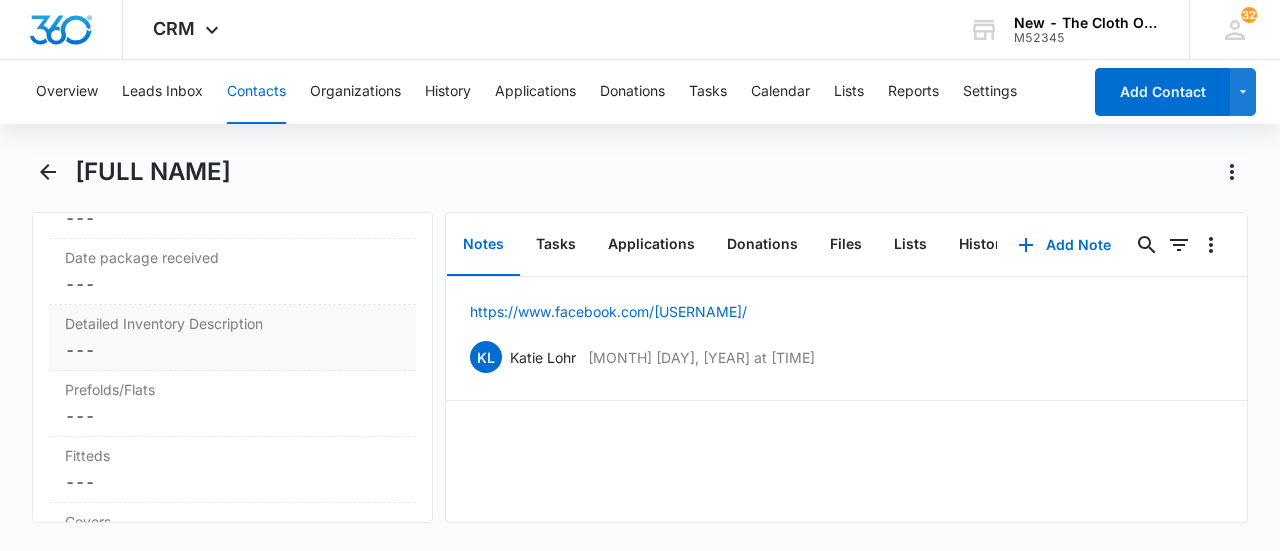 click on "Cancel Save Changes ---" at bounding box center (232, 350) 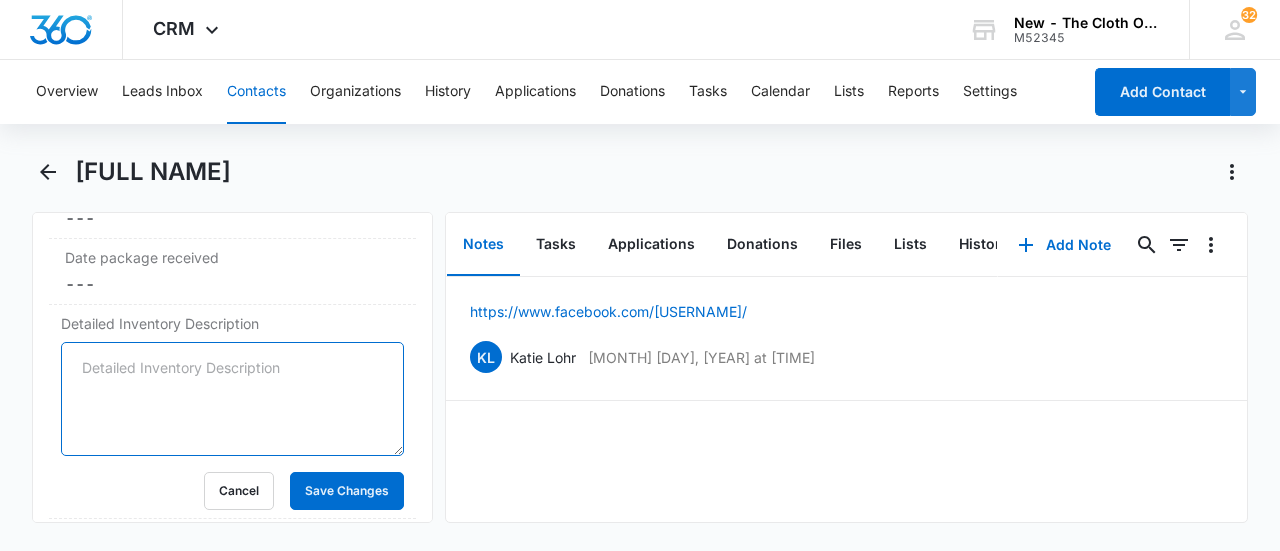 click on "Detailed Inventory Description" at bounding box center [232, 399] 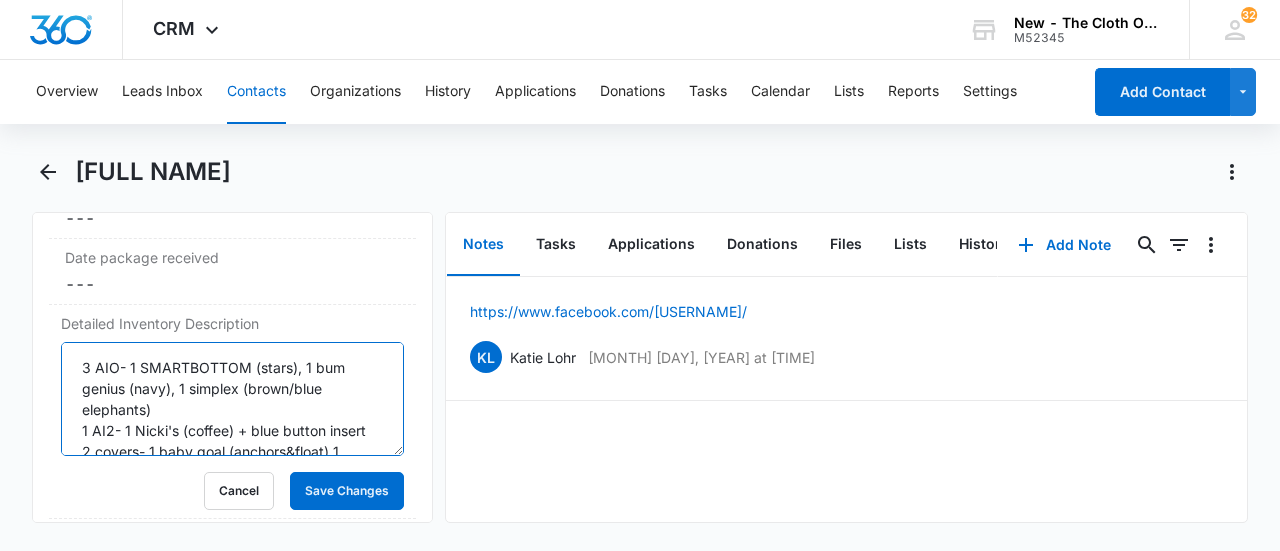 scroll, scrollTop: 278, scrollLeft: 0, axis: vertical 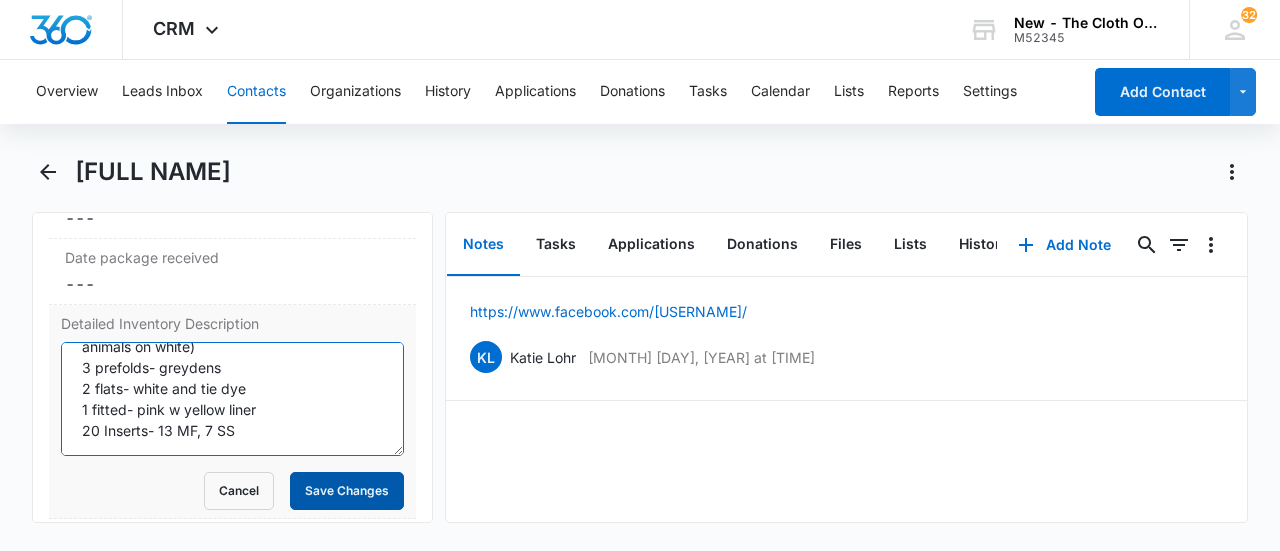 type on "3 AIO- 1 SMARTBOTTOM (stars), 1 bum genius (navy), 1 simplex (brown/blue elephants)
1 AI2- 1 Nicki's (coffee) + blue button insert
2 covers- 1 baby goal (anchors&float) 1 groner Odyssey (navy)
10 Pockets- 2 TeddyTails (sharks, elk), 1 alva(cactus), 1 mama koala(blue stars on blk), 1 Nora's(antlers on blk), 1 bumgenius(Lt green), buttibot(Lt blue), 1 rumparooz(fox,racoon,squirrel) 1 fuzz buns(cars, firetruck,races)1 unbranded(safari animals on white)
3 prefolds- greydens
2 flats- white and tie dye
1 fitted- pink w yellow liner
20 Inserts- 13 MF, 7 SS" 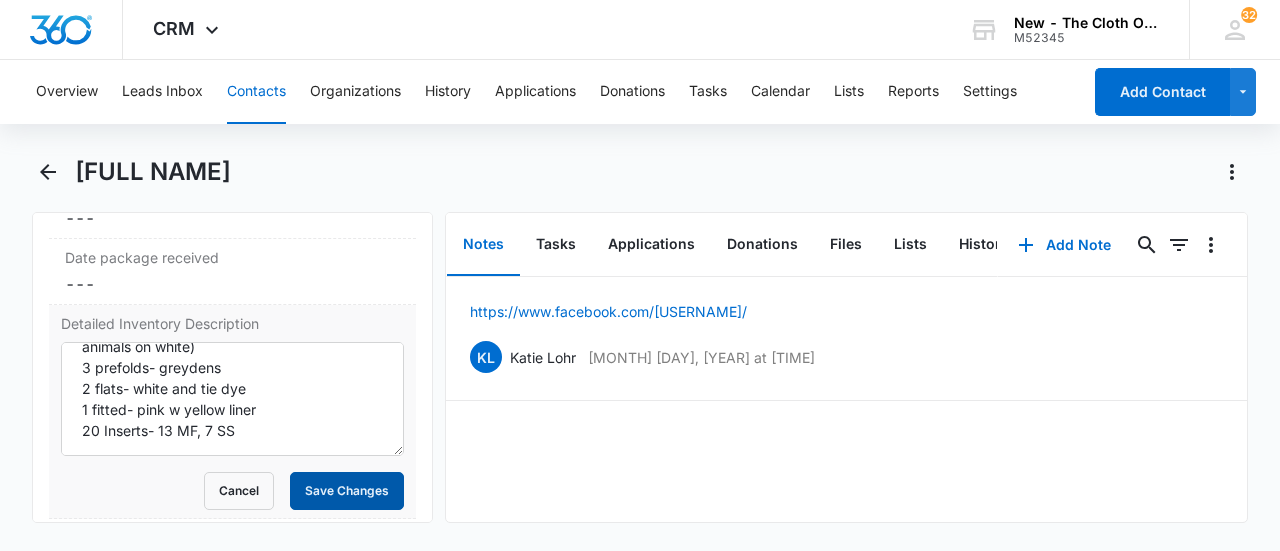 click on "Save Changes" at bounding box center [347, 491] 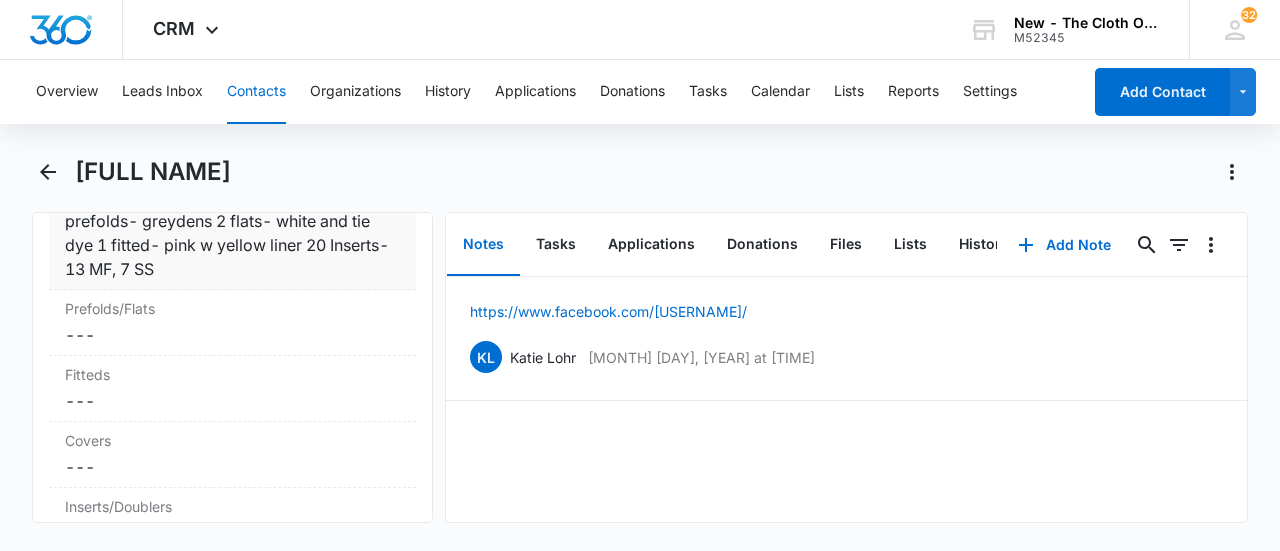 scroll, scrollTop: 5370, scrollLeft: 0, axis: vertical 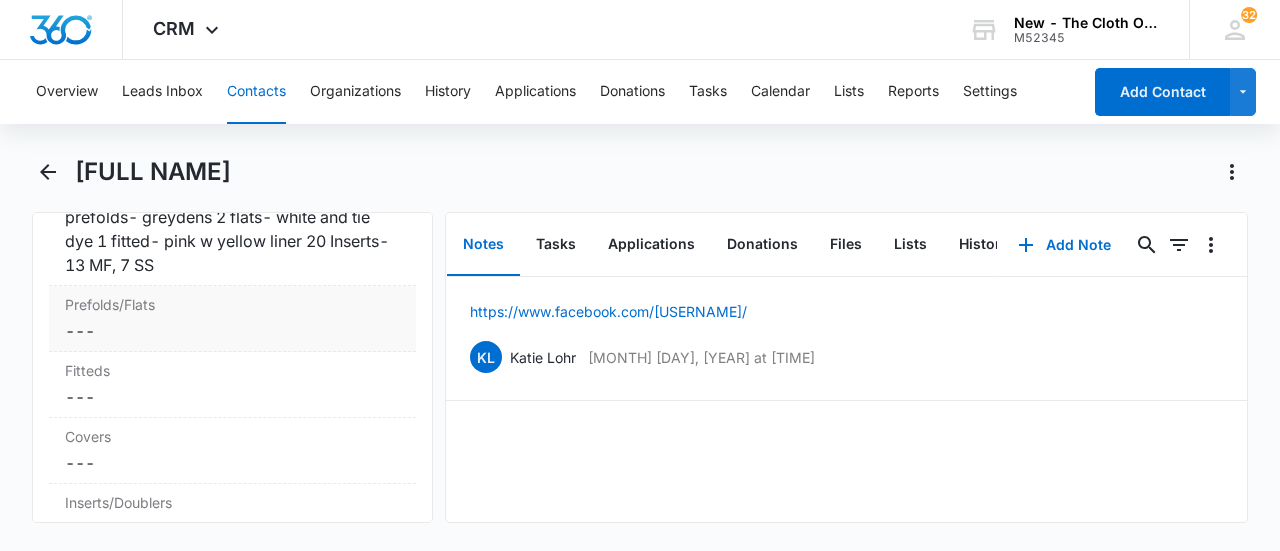 click on "Prefolds/Flats Cancel Save Changes ---" at bounding box center (232, 319) 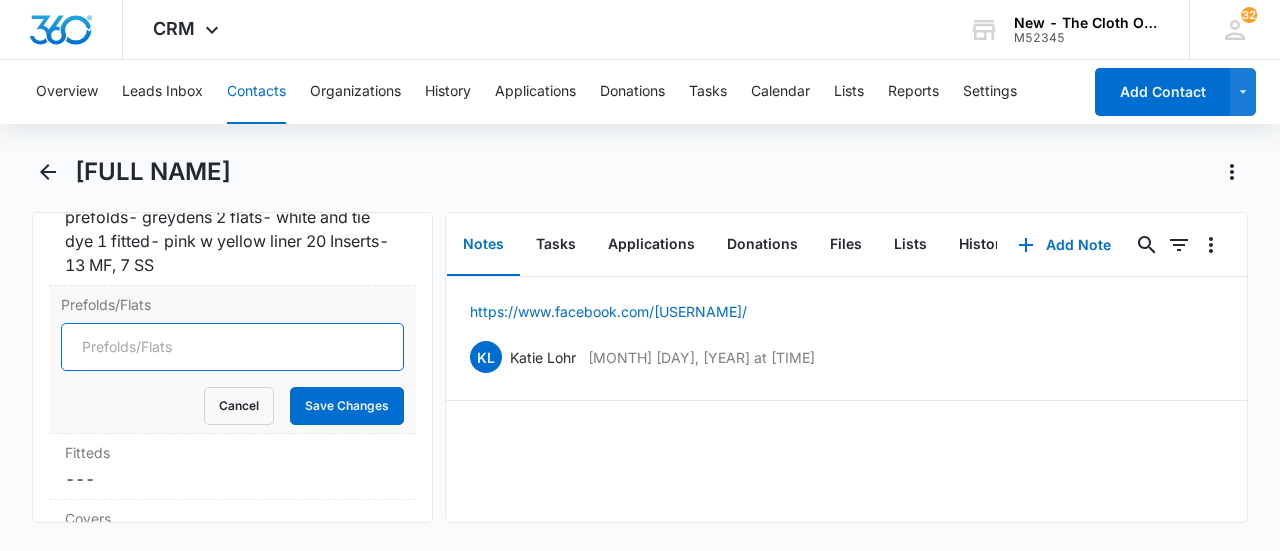 click on "Prefolds/Flats" at bounding box center [232, 347] 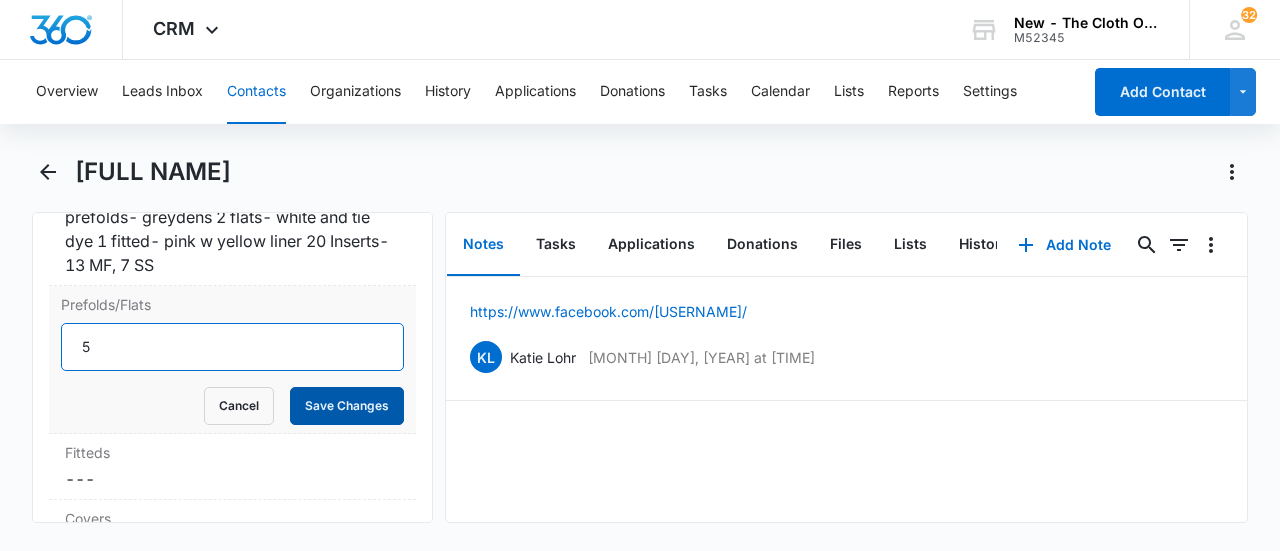 type on "5" 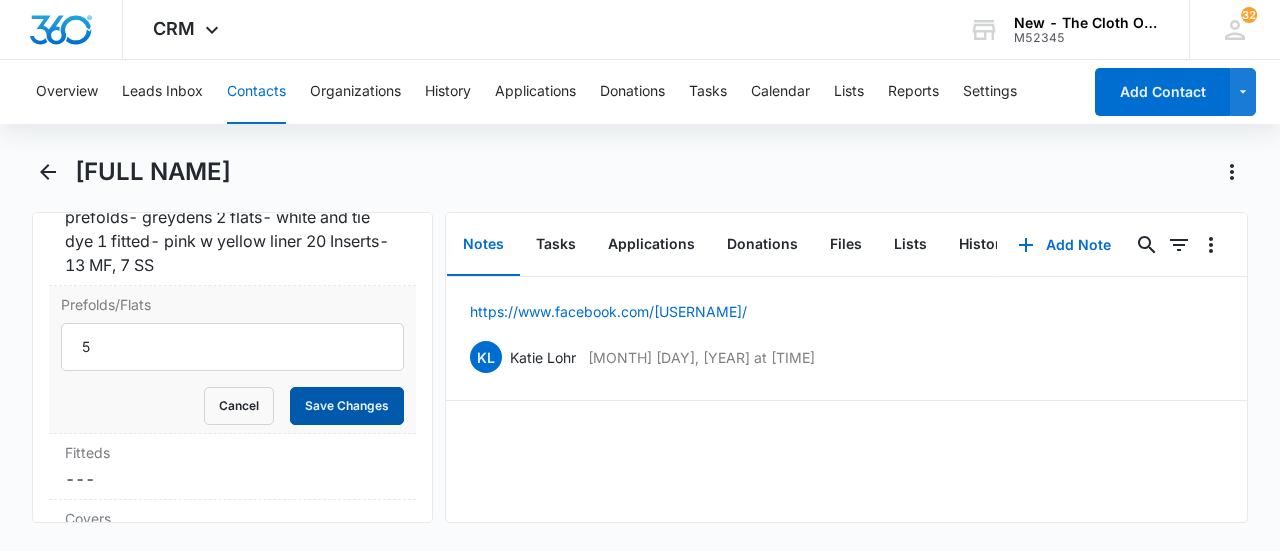 click on "Save Changes" at bounding box center [347, 406] 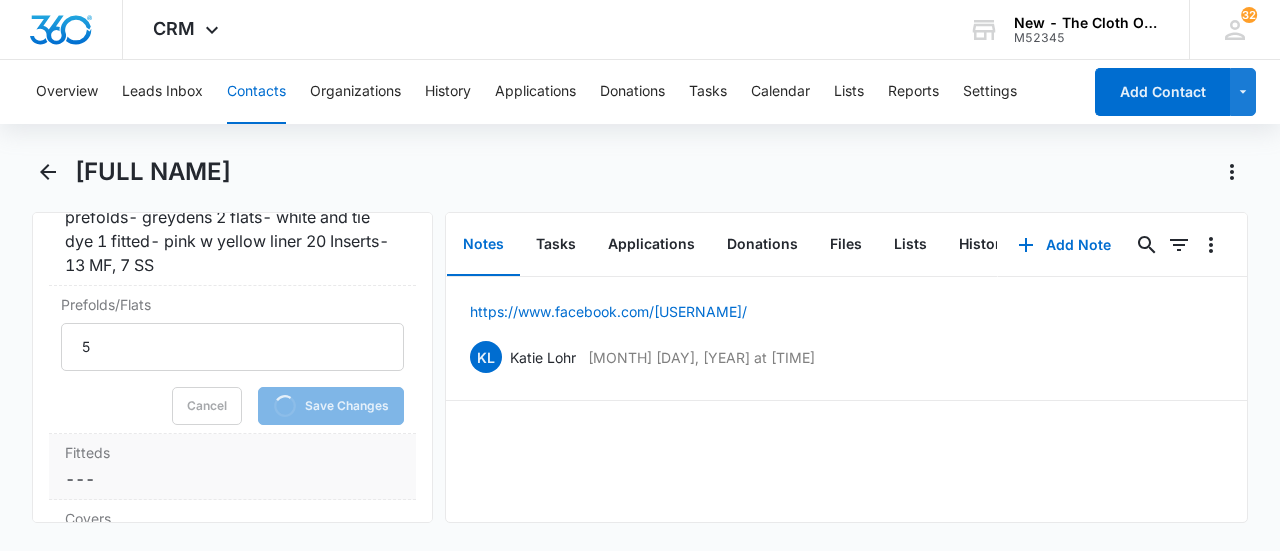 click on "Cancel Save Changes ---" at bounding box center (232, 479) 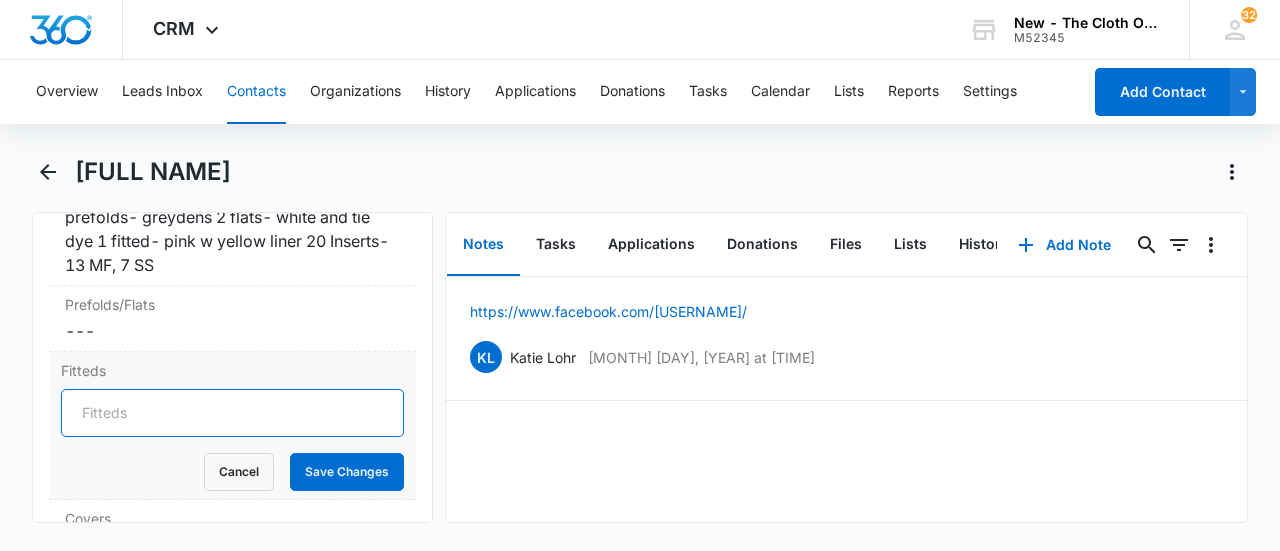 click on "Fitteds" at bounding box center (232, 413) 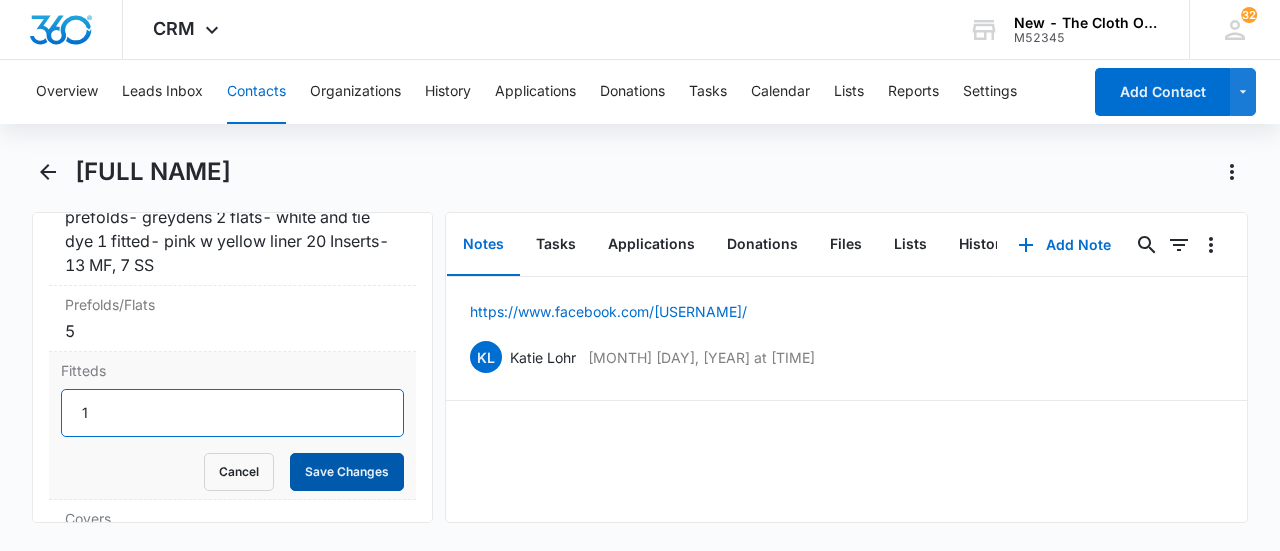 type on "1" 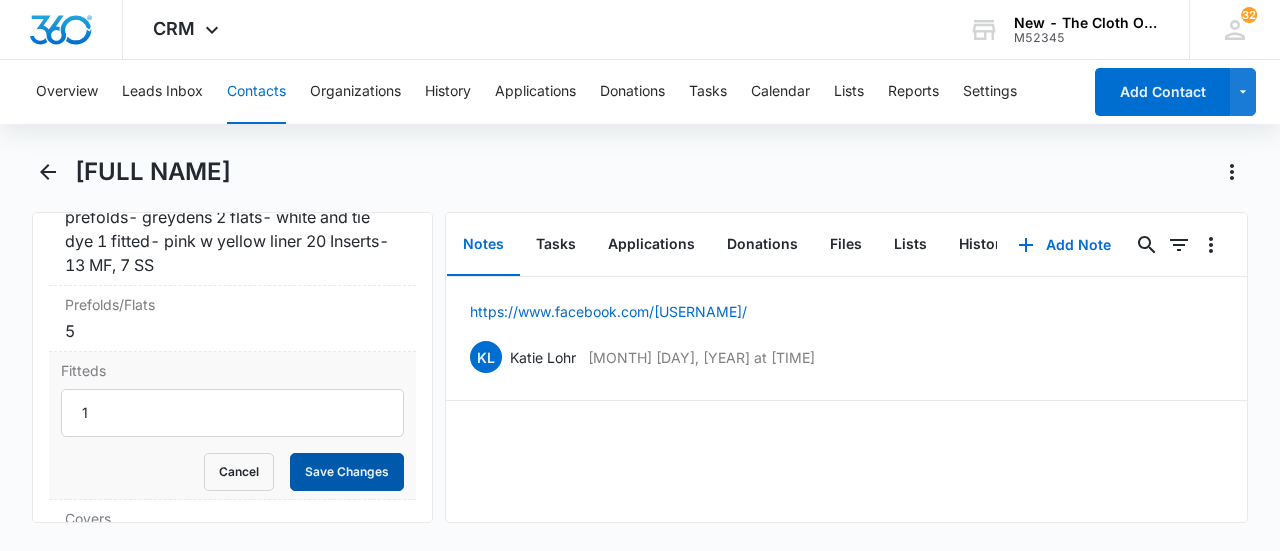 click on "Save Changes" at bounding box center (347, 472) 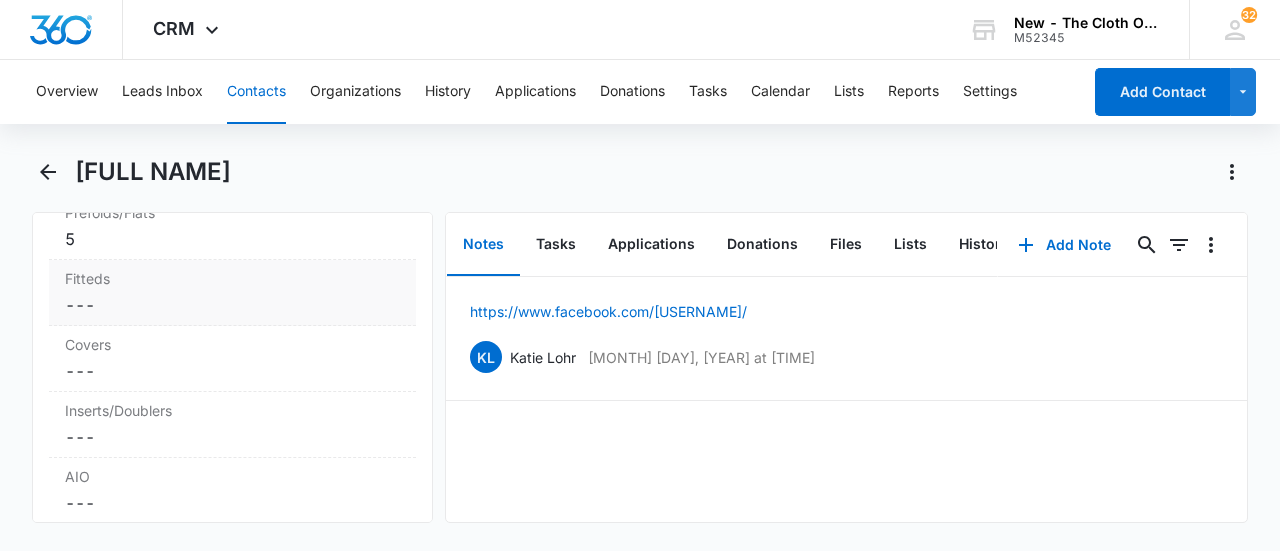 scroll, scrollTop: 5465, scrollLeft: 0, axis: vertical 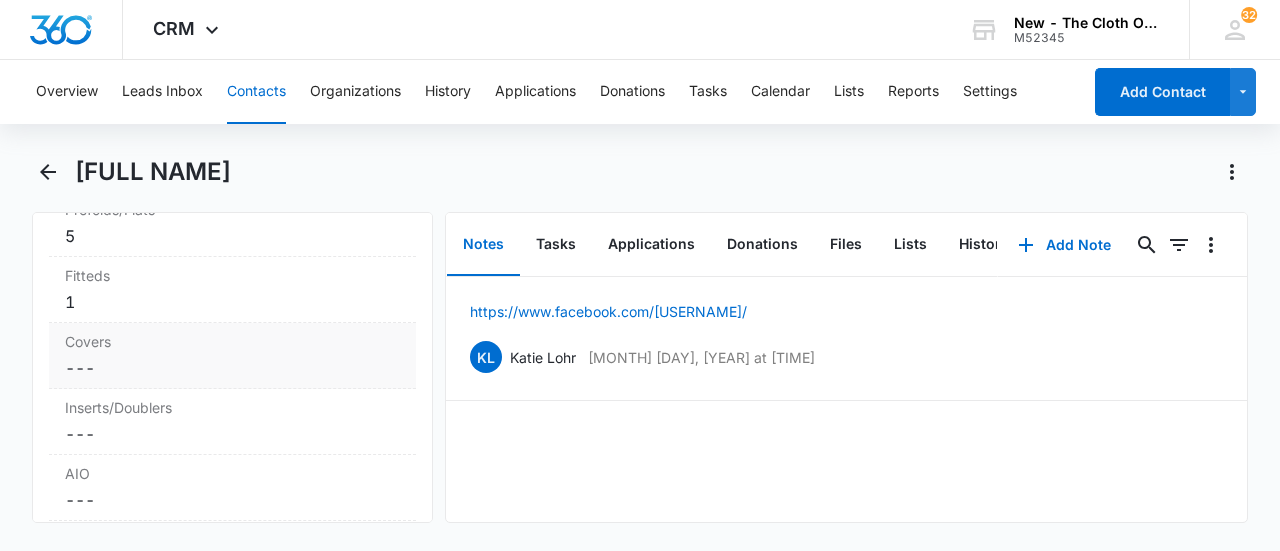 click on "Cancel Save Changes ---" at bounding box center (232, 368) 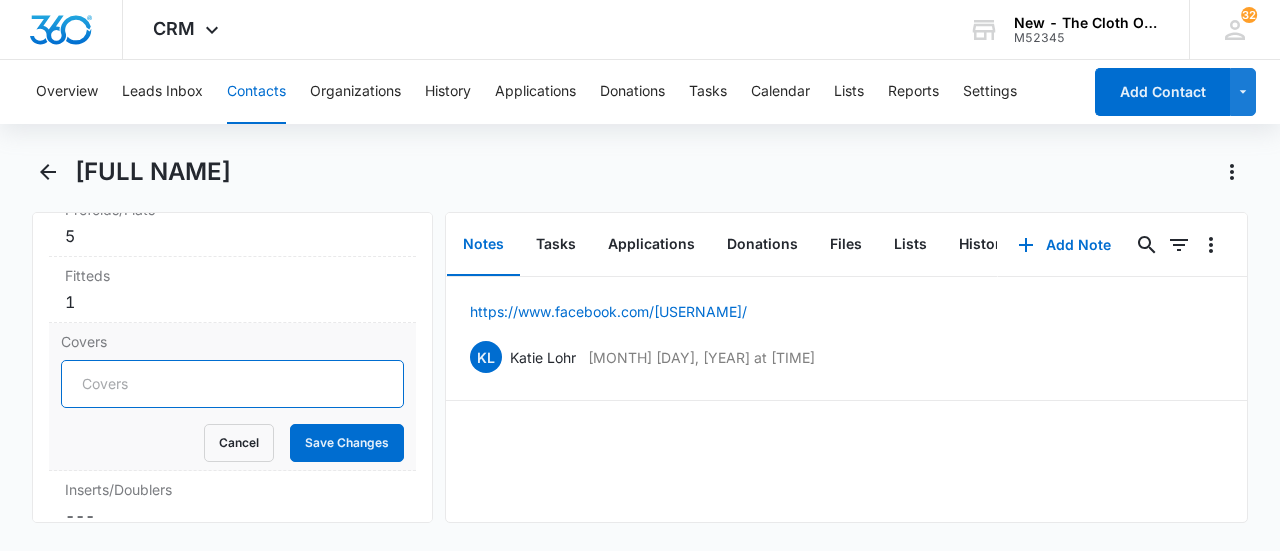 click on "Covers" at bounding box center [232, 384] 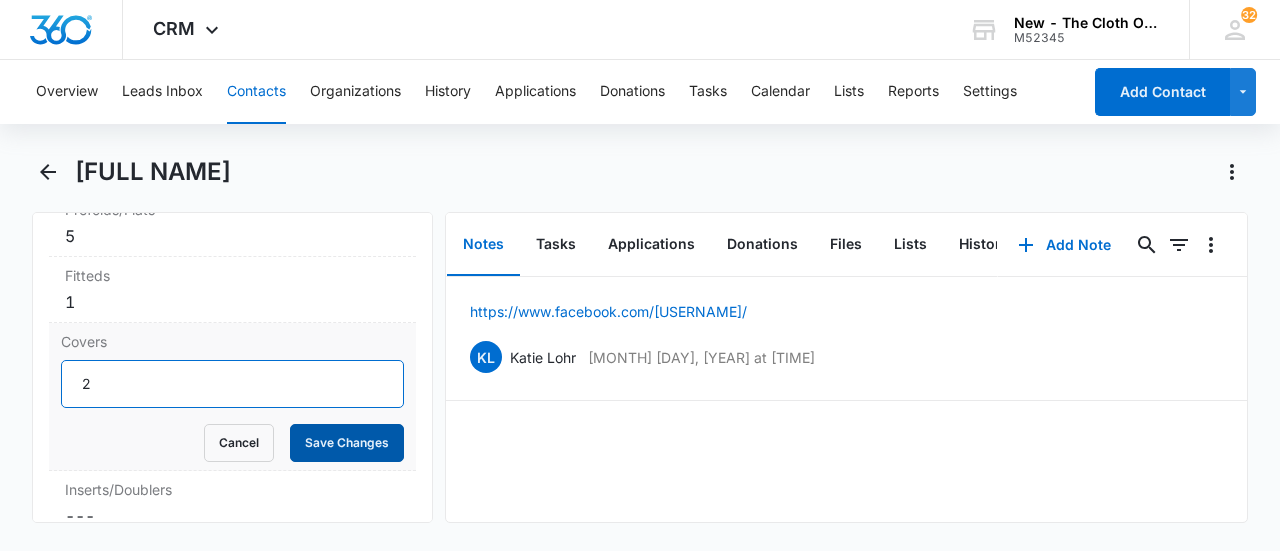 type on "2" 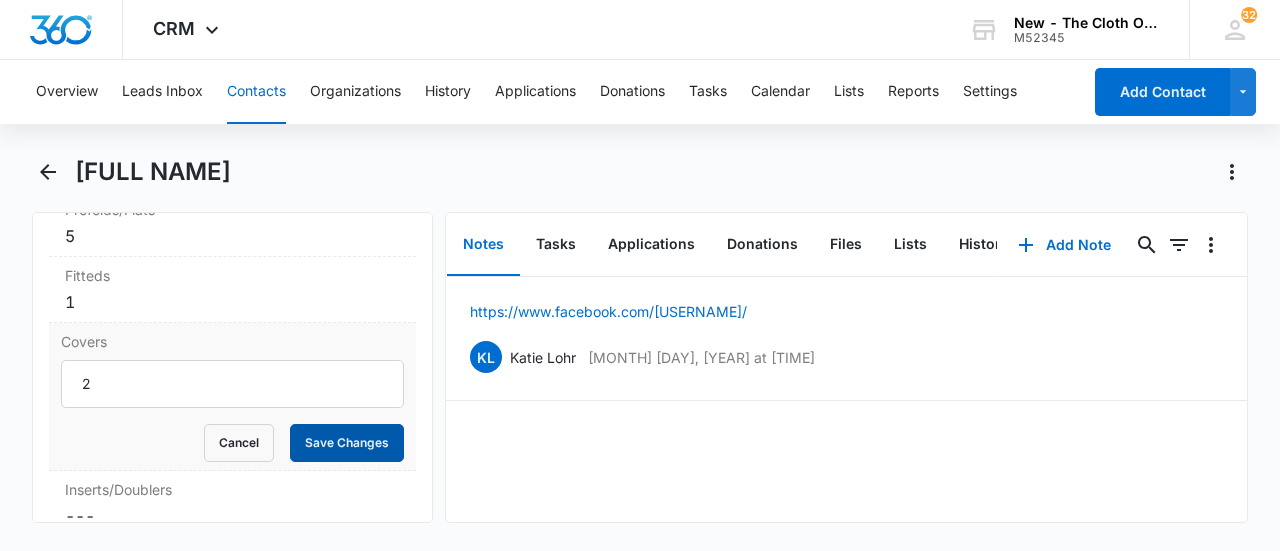click on "Save Changes" at bounding box center (347, 443) 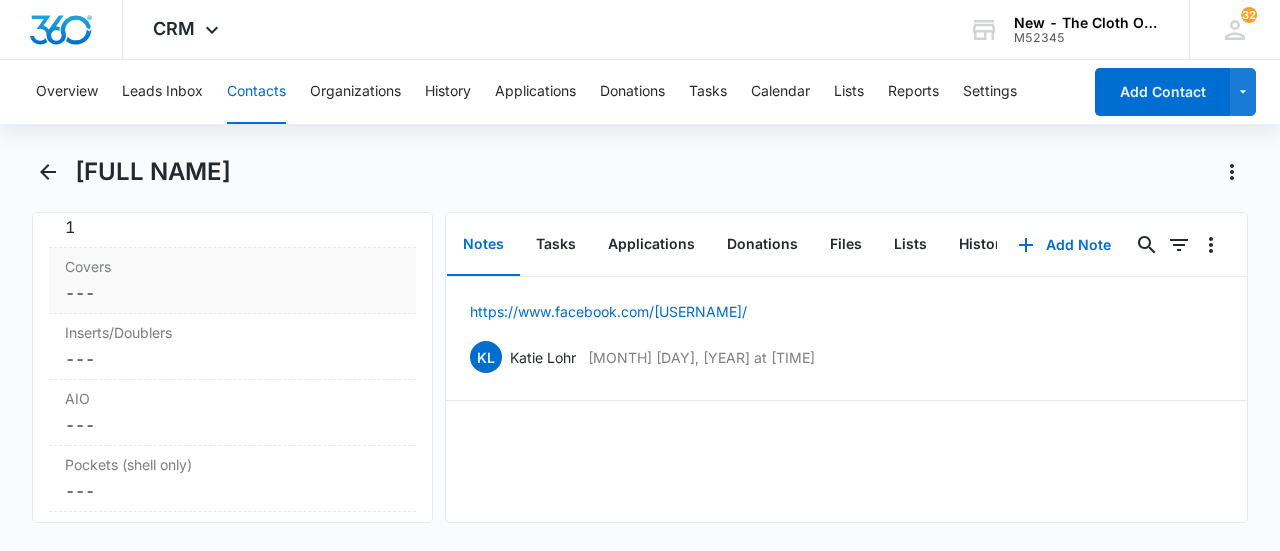scroll, scrollTop: 5540, scrollLeft: 0, axis: vertical 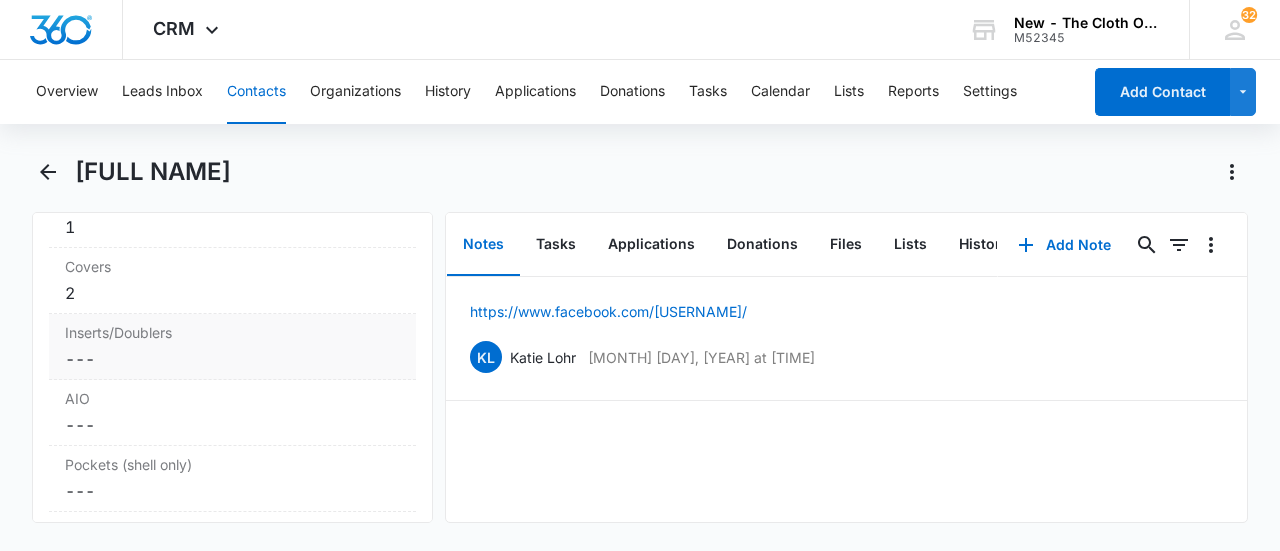 click on "Cancel Save Changes ---" at bounding box center [232, 359] 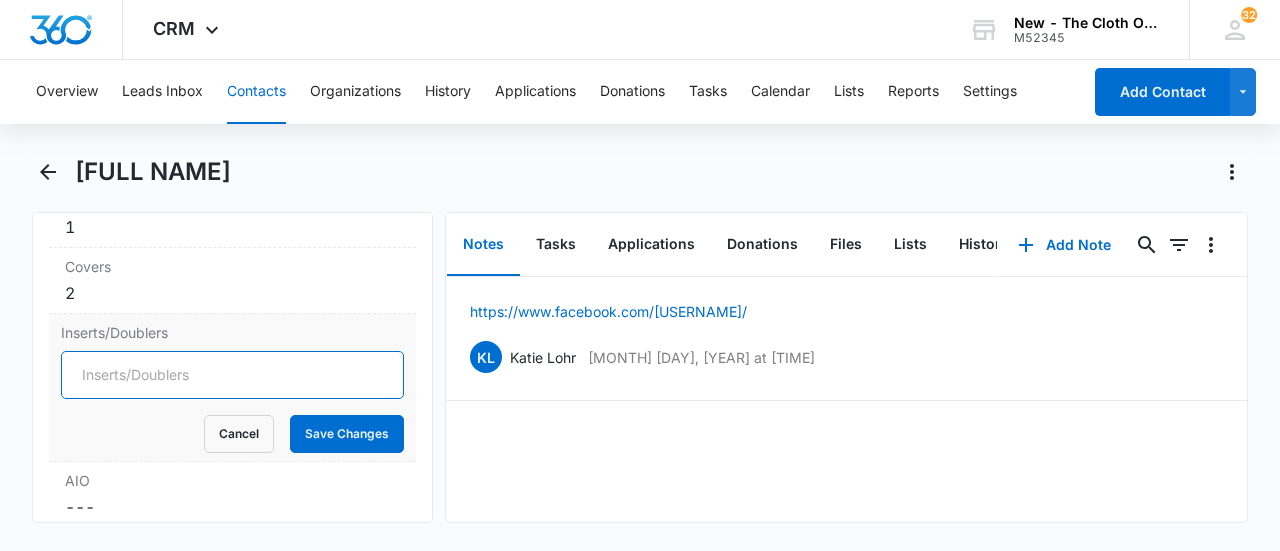 click on "Inserts/Doublers" at bounding box center (232, 375) 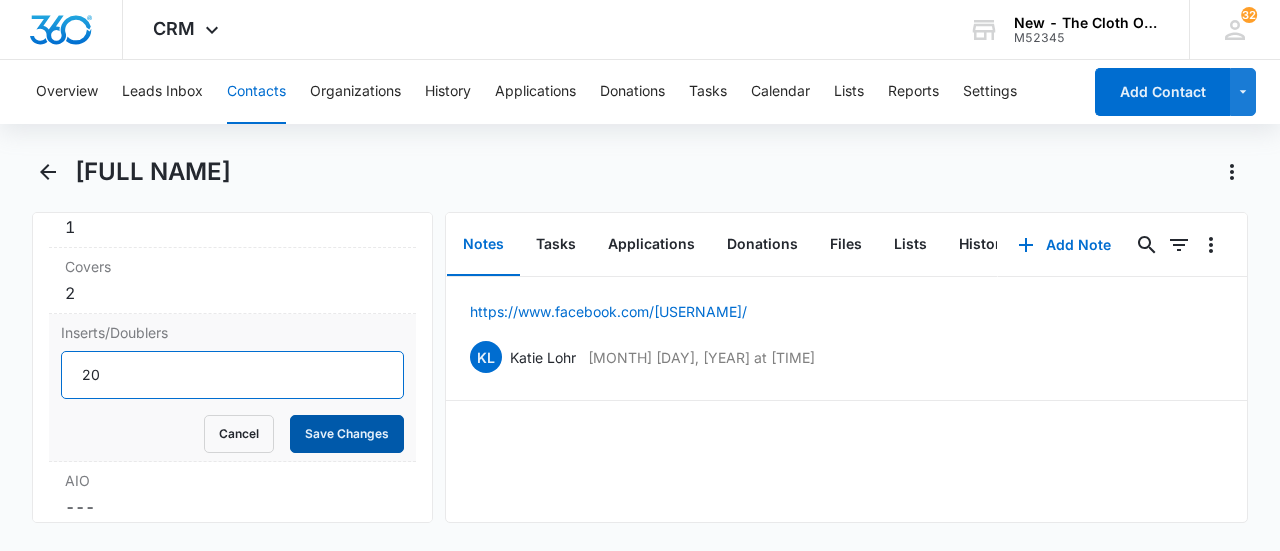 type on "20" 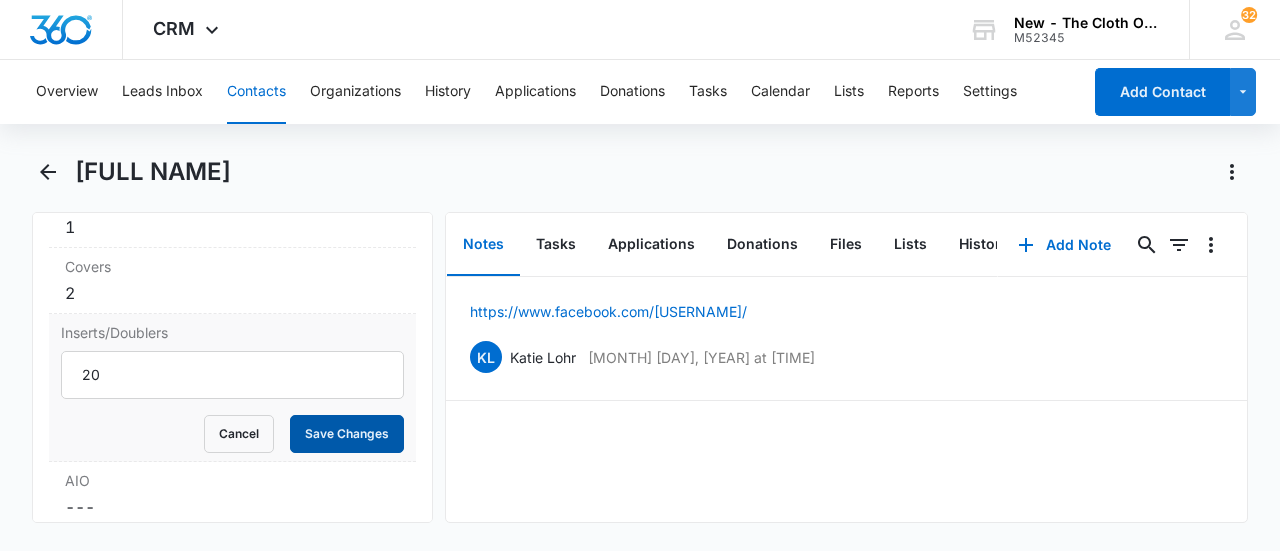 click on "Save Changes" at bounding box center (347, 434) 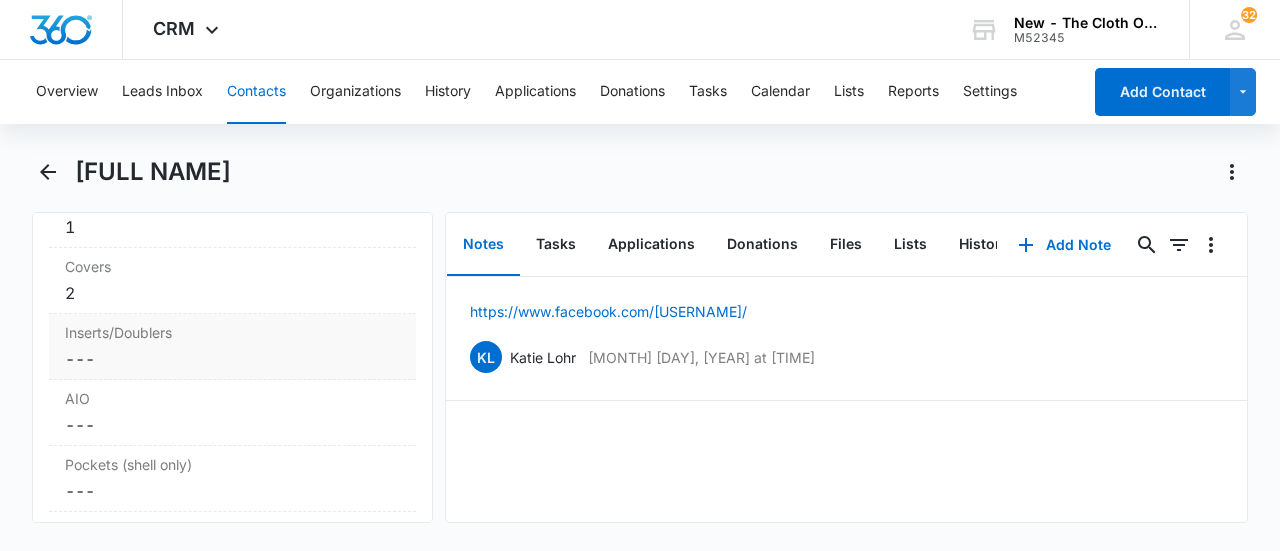 click on "Inserts/Doublers Cancel Save Changes ---" at bounding box center [232, 347] 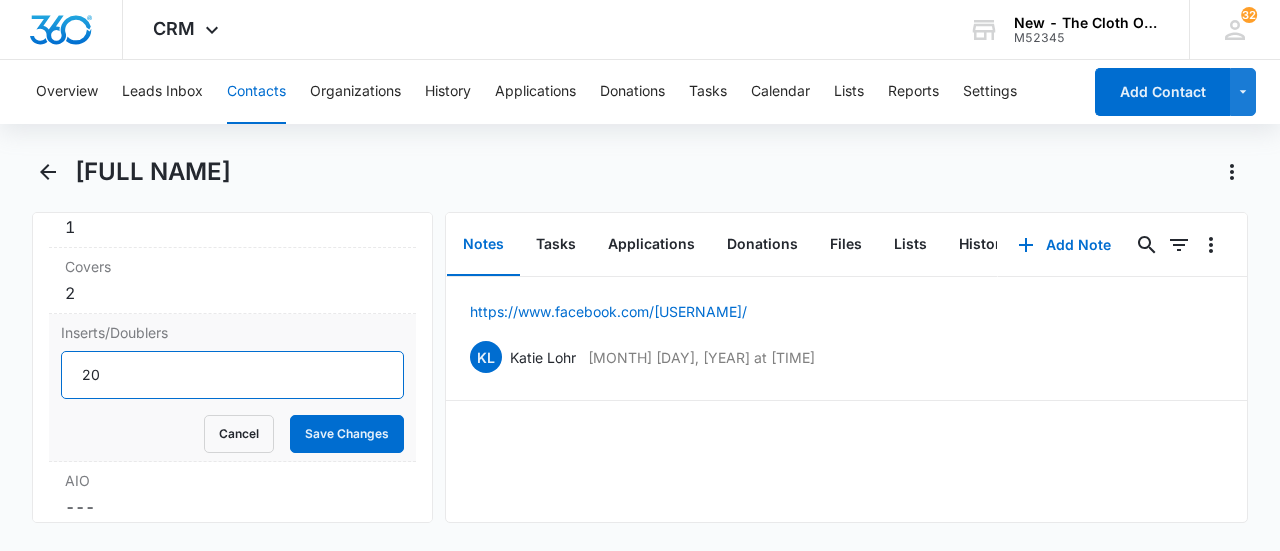 click on "20" at bounding box center (232, 375) 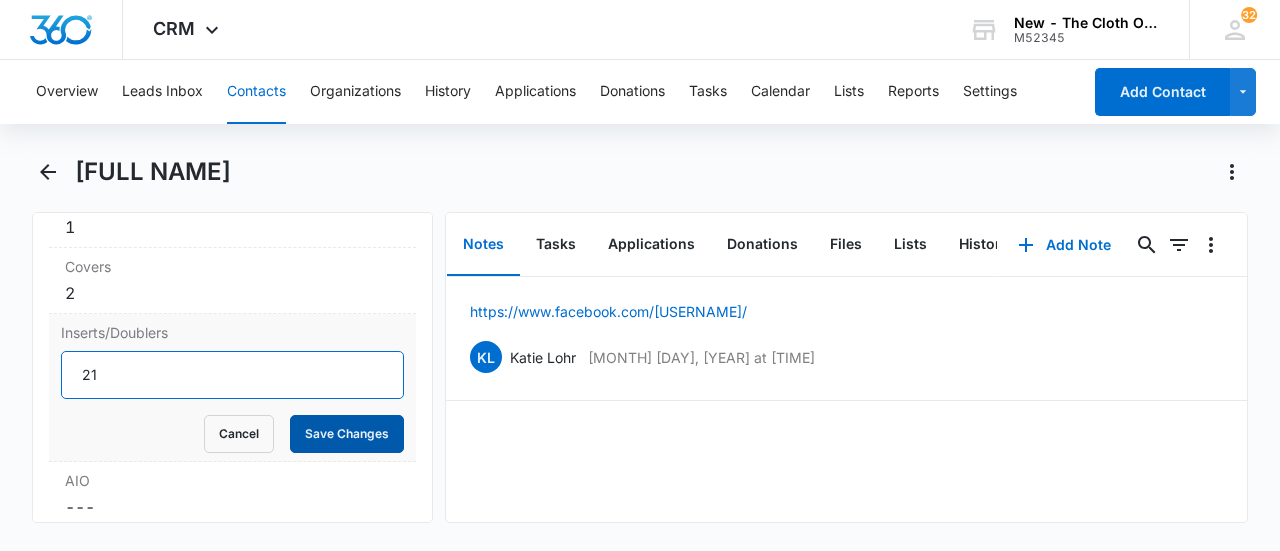 type on "21" 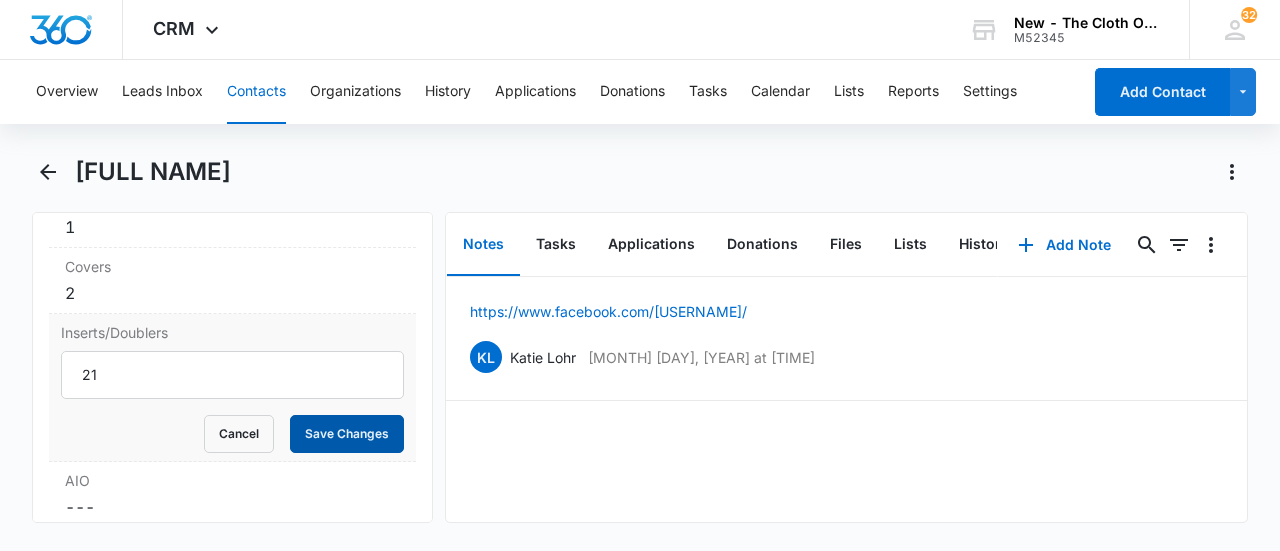 click on "Save Changes" at bounding box center [347, 434] 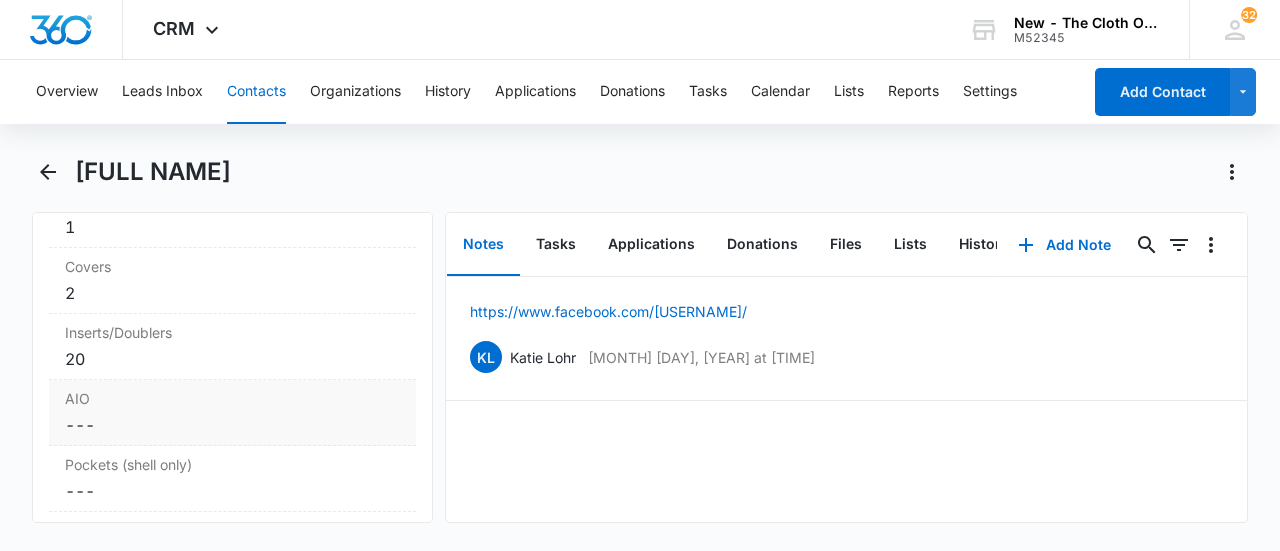 click on "Cancel Save Changes ---" at bounding box center [232, 425] 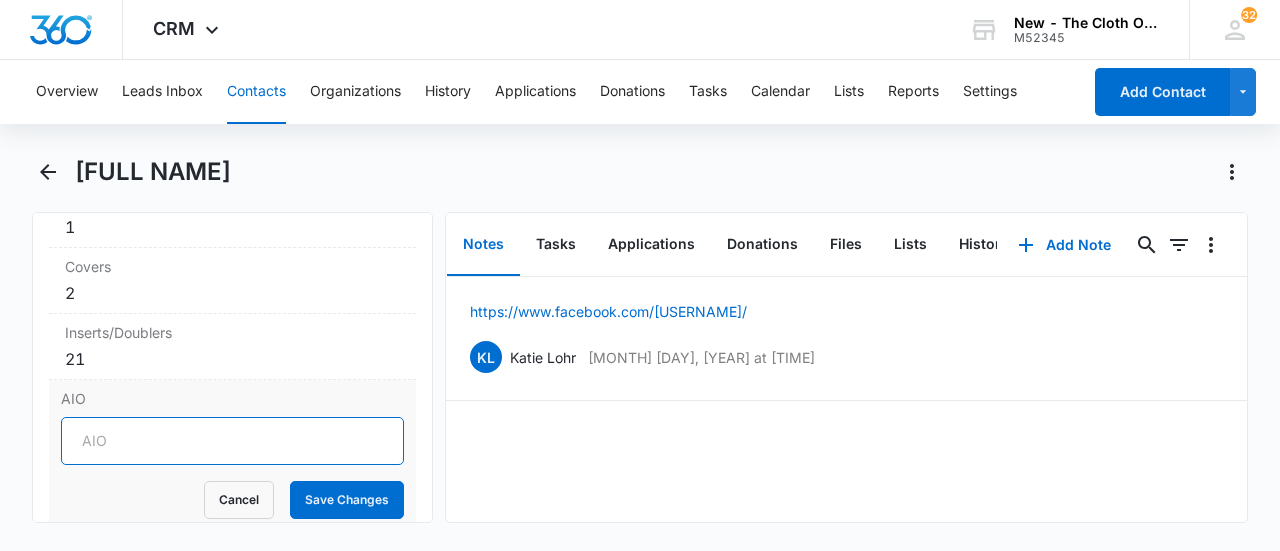 click on "AIO" at bounding box center (232, 441) 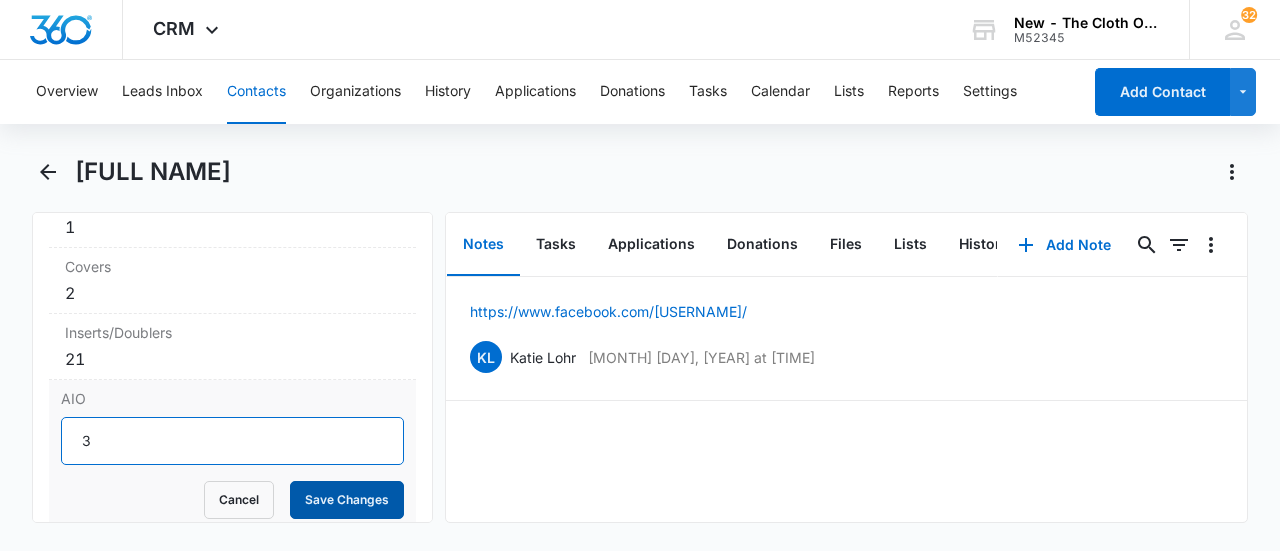 type on "3" 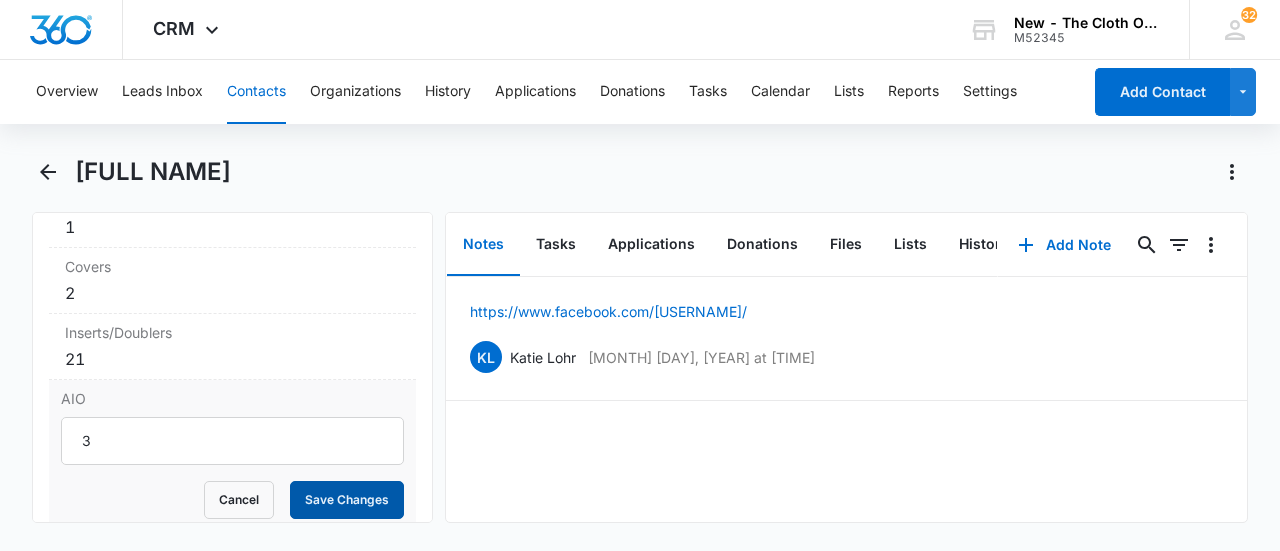 click on "Save Changes" at bounding box center [347, 500] 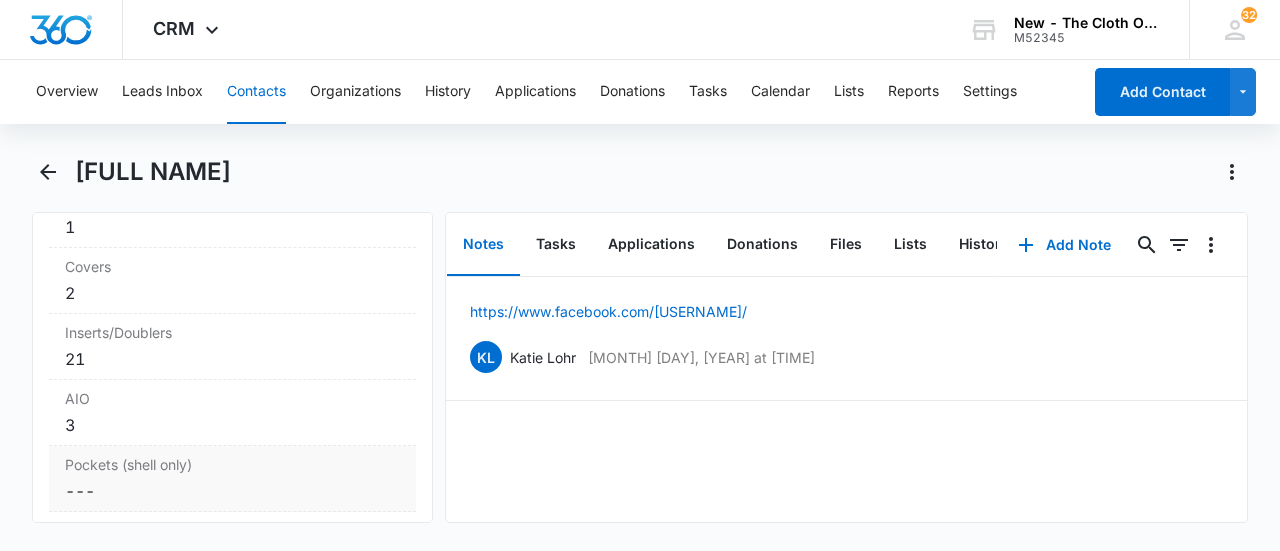 click on "Cancel Save Changes ---" at bounding box center (232, 491) 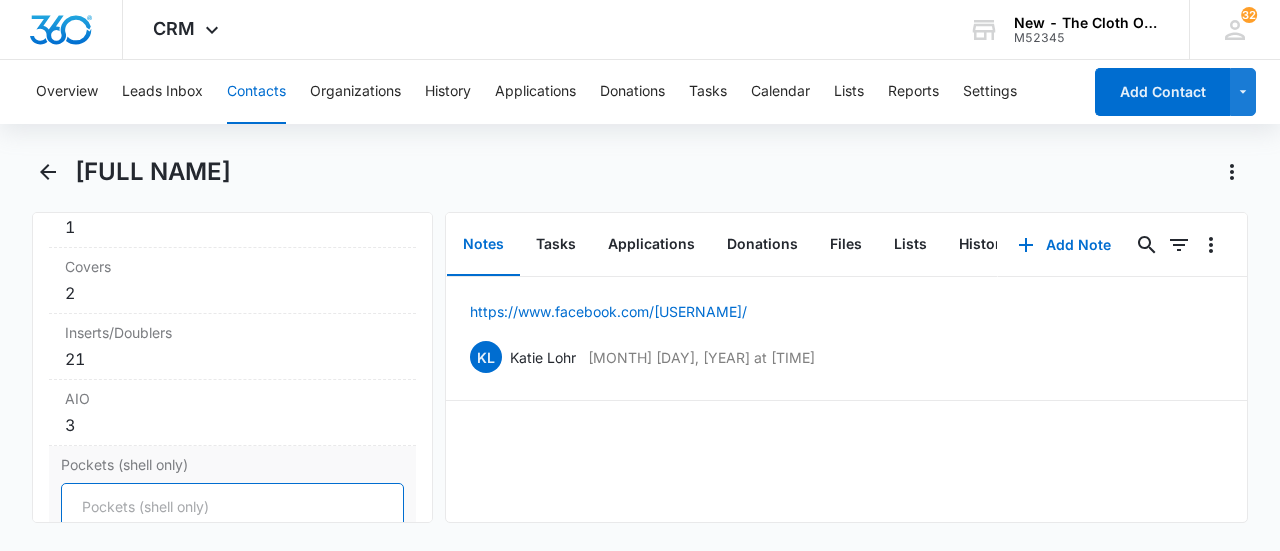 click on "Pockets (shell only)" at bounding box center (232, 507) 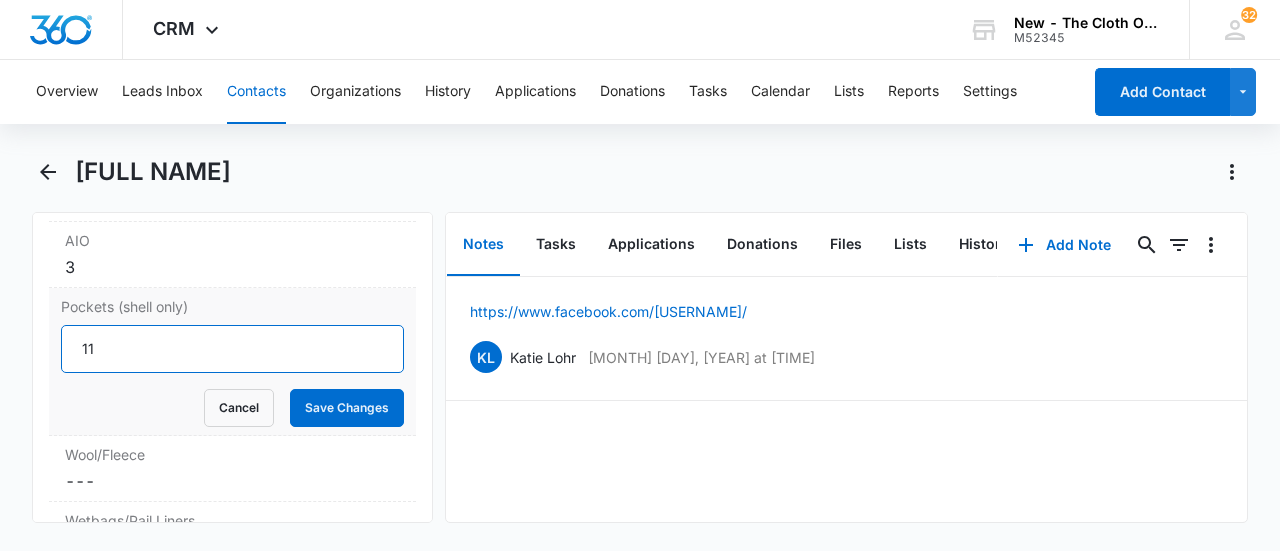 scroll, scrollTop: 5712, scrollLeft: 0, axis: vertical 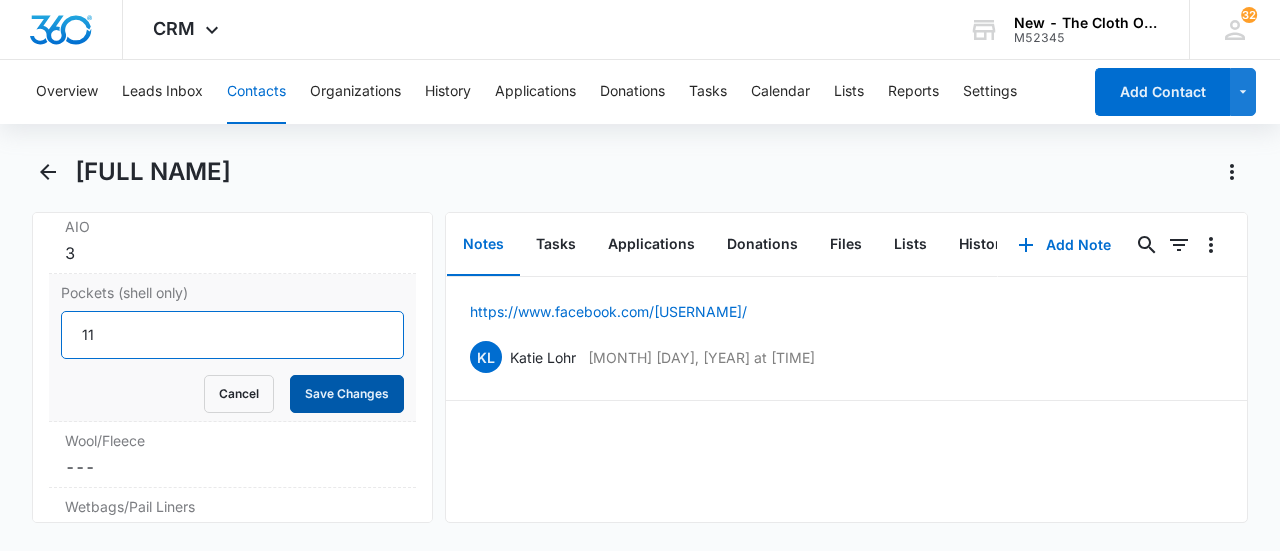 type on "11" 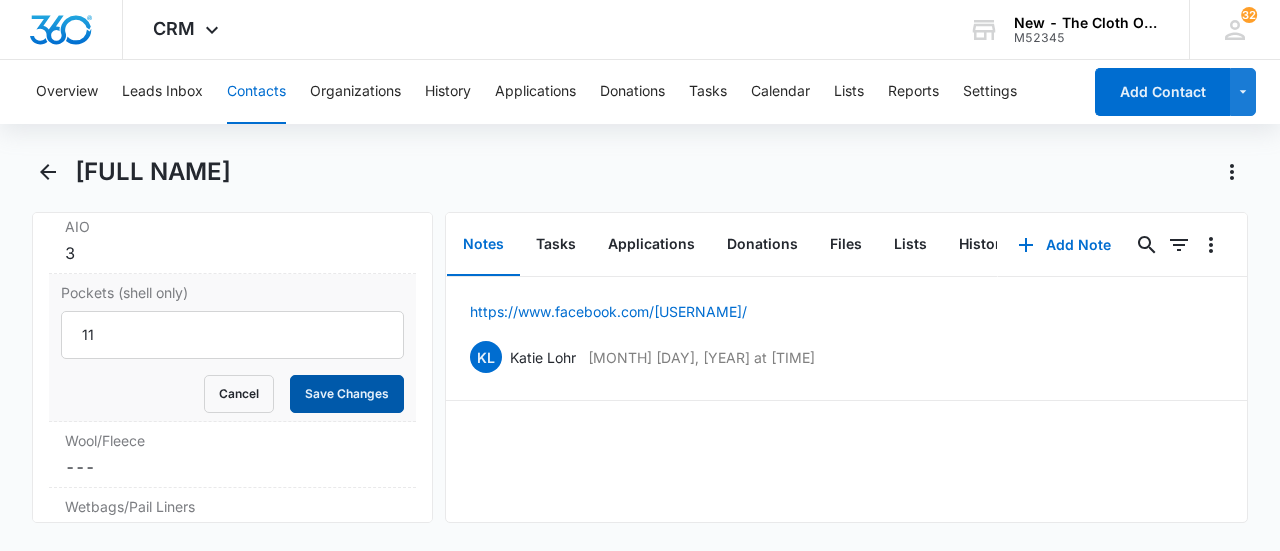 click on "Save Changes" at bounding box center [347, 394] 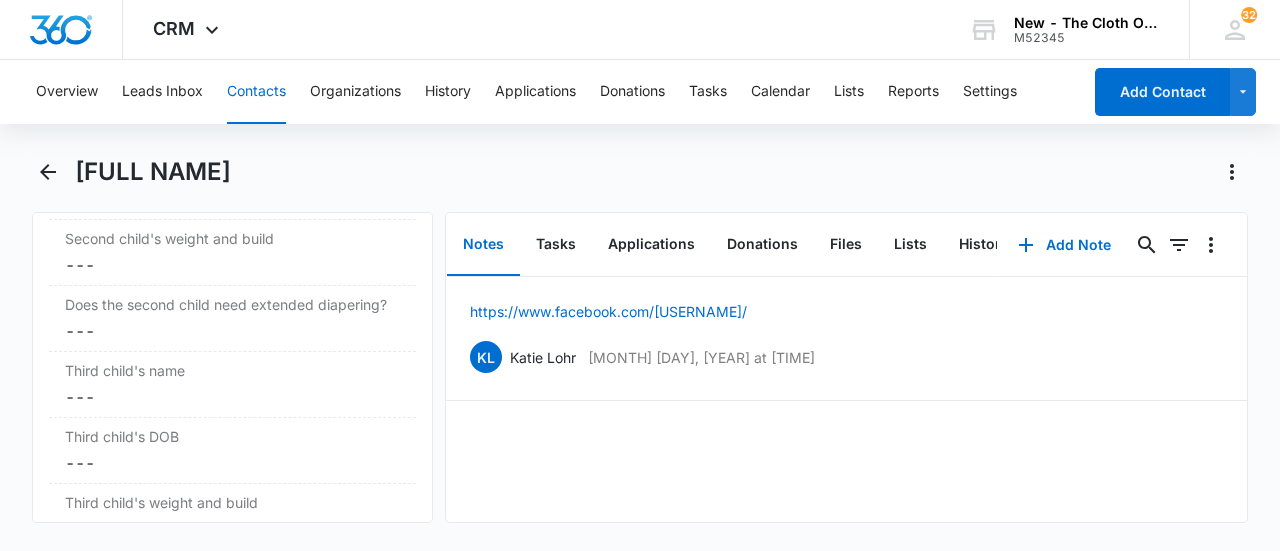 scroll, scrollTop: 0, scrollLeft: 0, axis: both 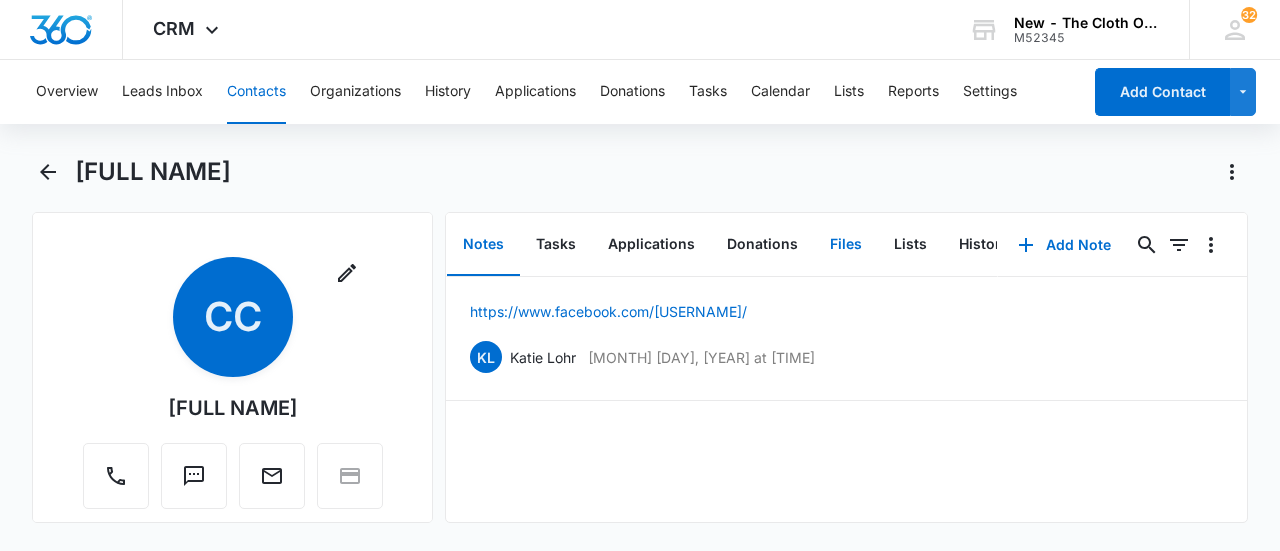click on "Files" at bounding box center (846, 245) 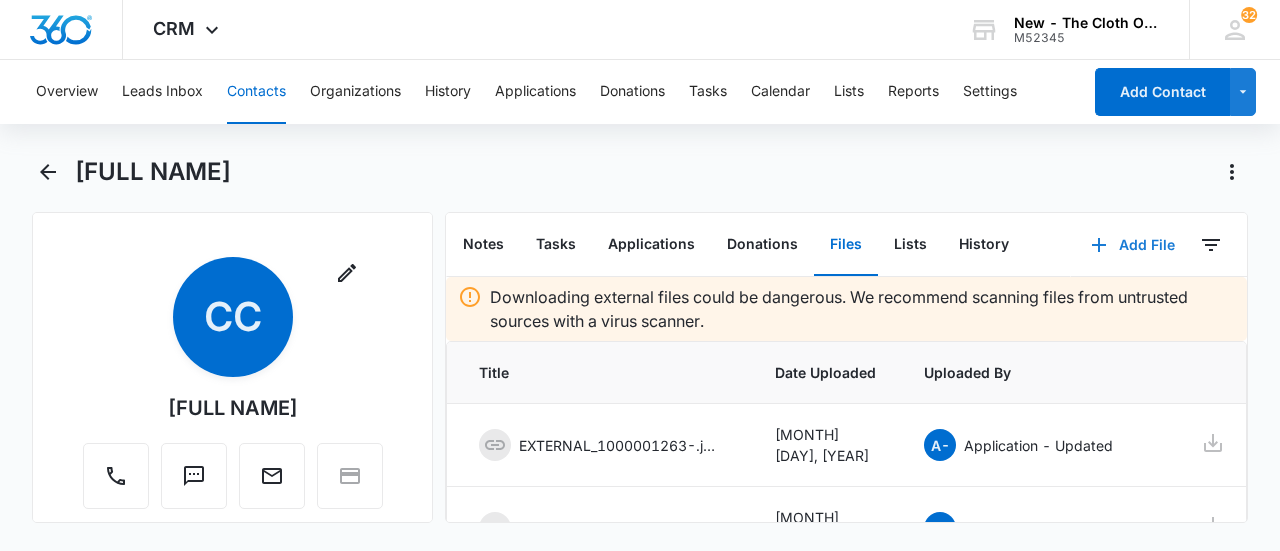 click 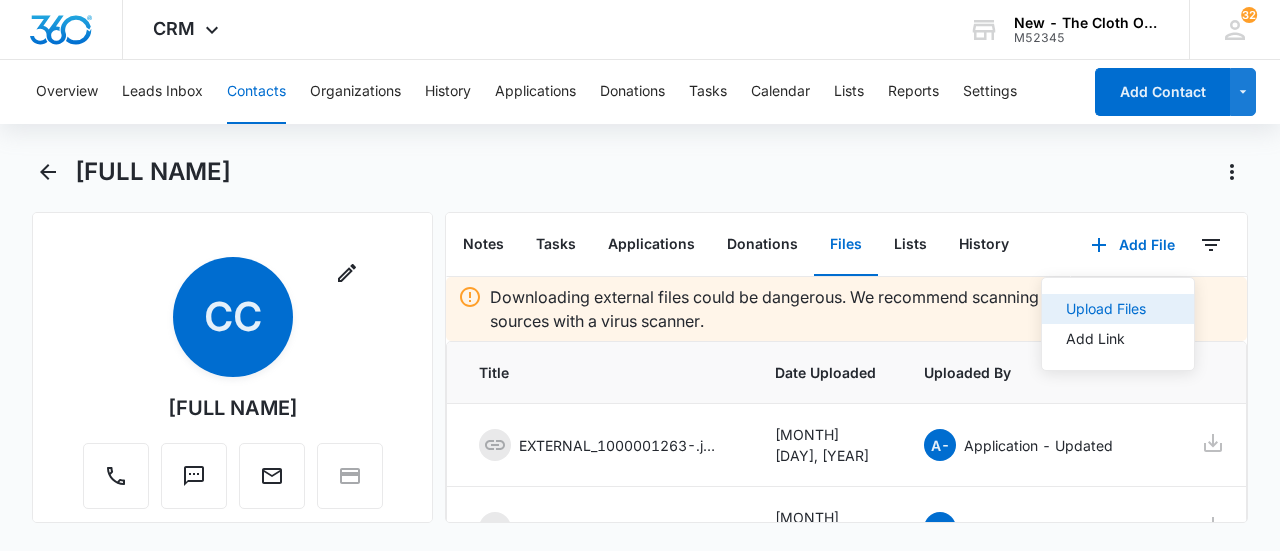click on "Upload Files" at bounding box center [1106, 309] 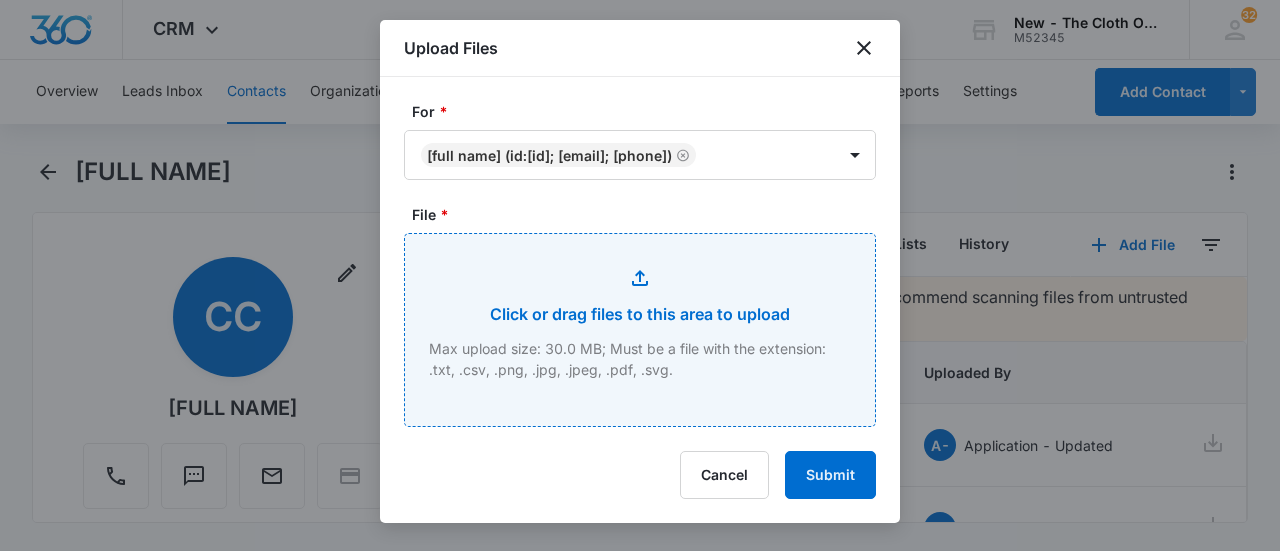 click on "File *" at bounding box center (640, 330) 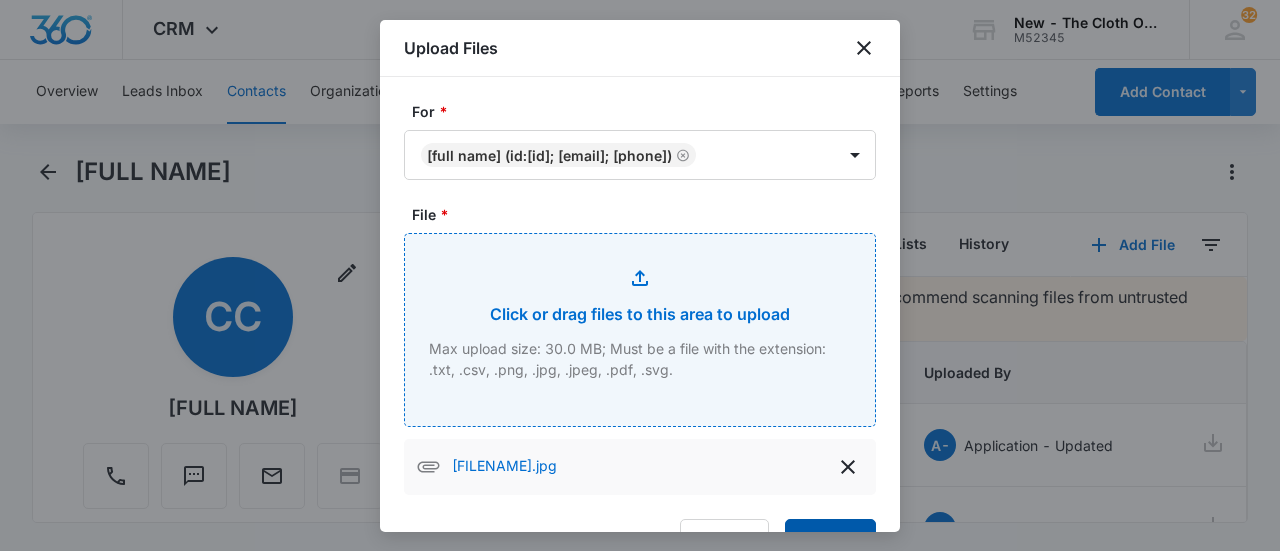 scroll, scrollTop: 86, scrollLeft: 0, axis: vertical 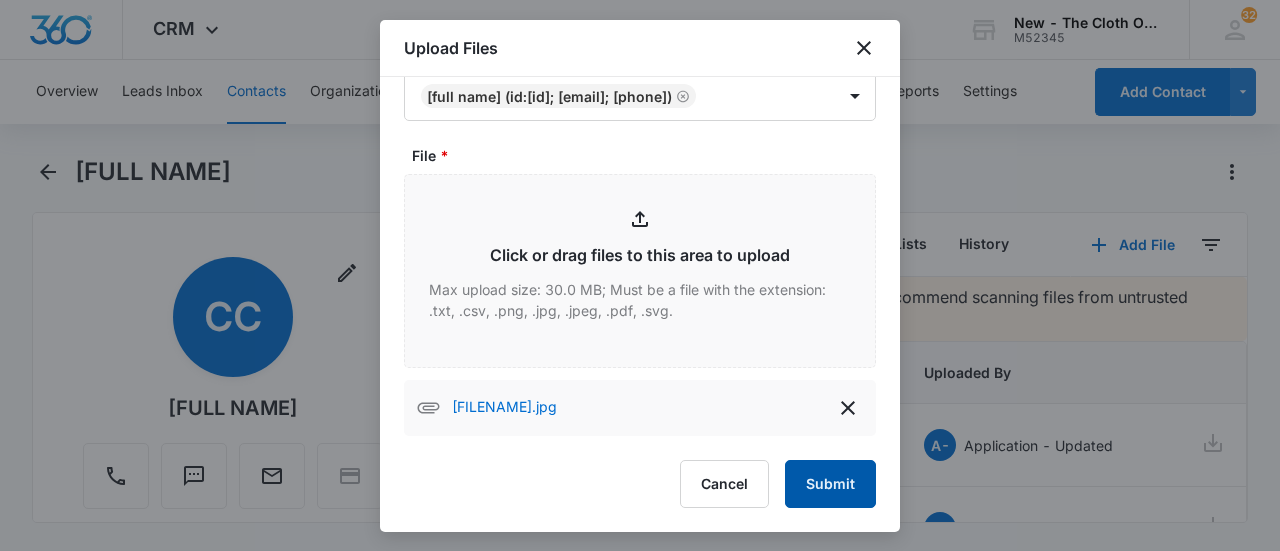 click on "Submit" at bounding box center [830, 484] 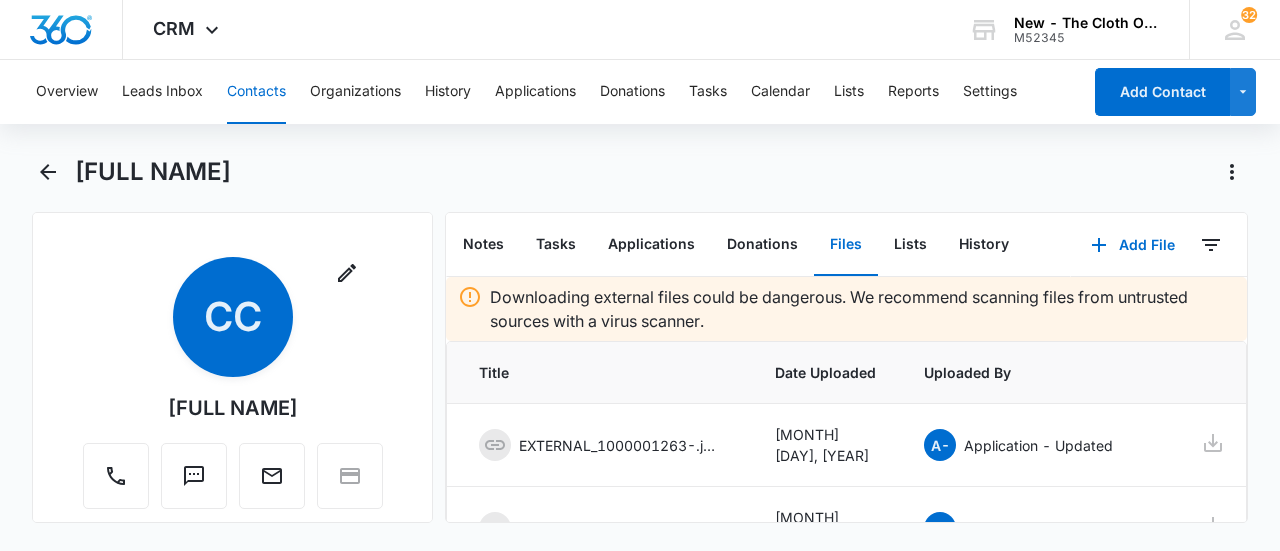 scroll, scrollTop: 0, scrollLeft: 0, axis: both 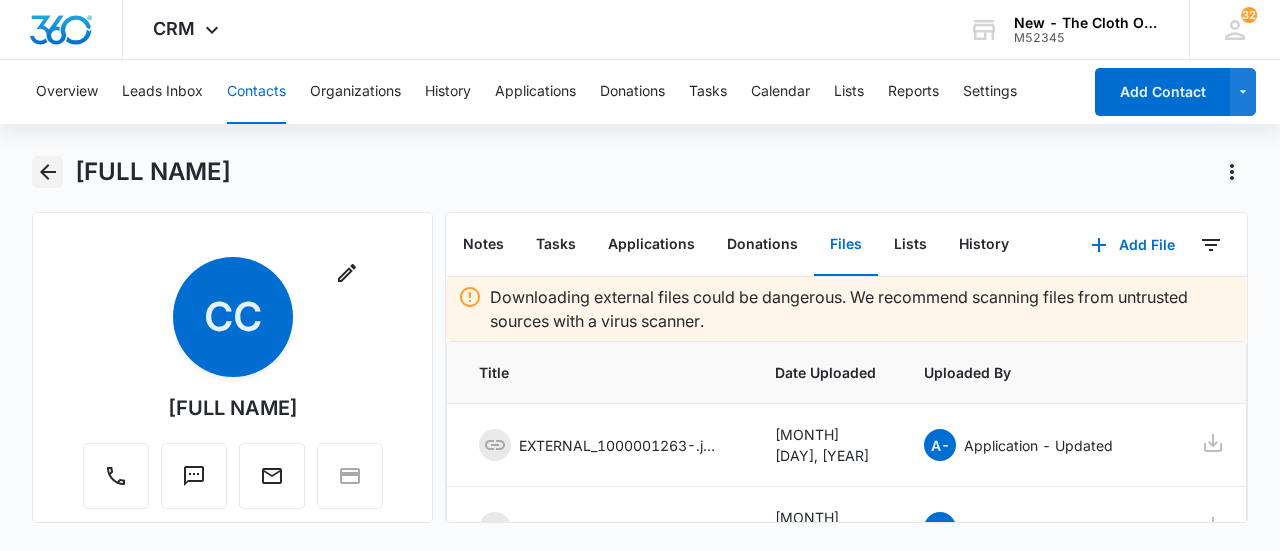 click 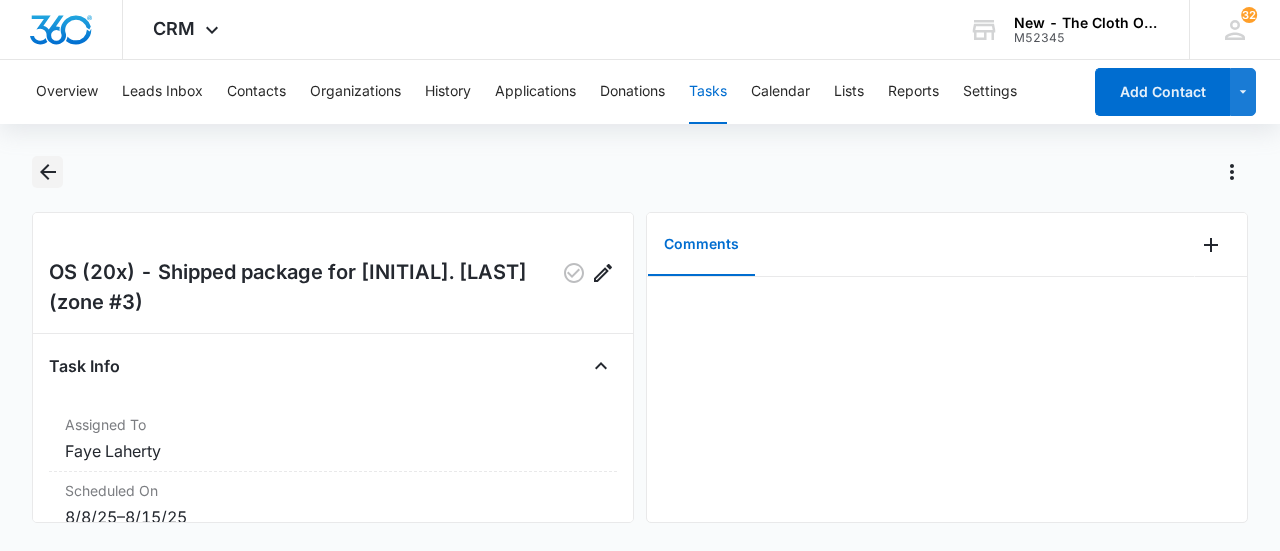 click at bounding box center (47, 172) 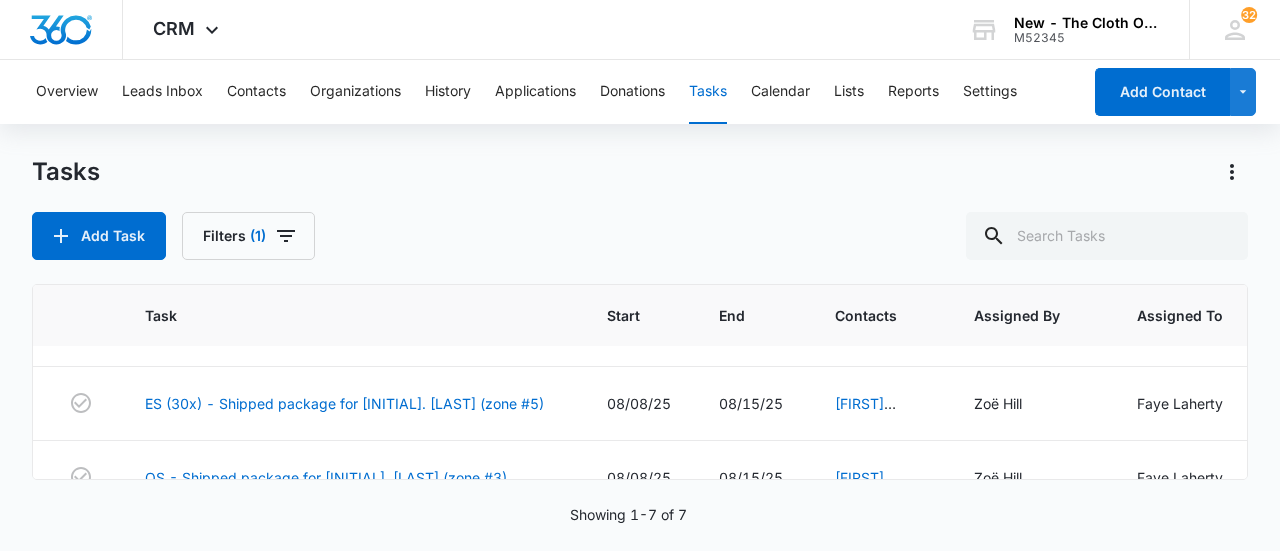 scroll, scrollTop: 139, scrollLeft: 0, axis: vertical 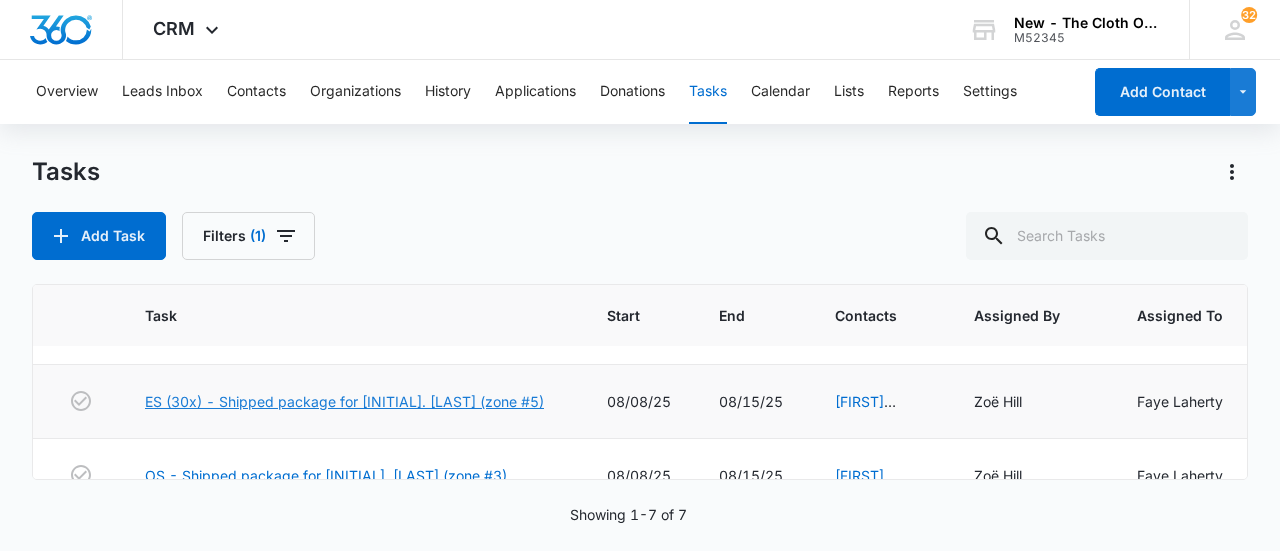 click on "ES (30x) - Shipped package for K. [LAST] (zone #5)" at bounding box center [344, 401] 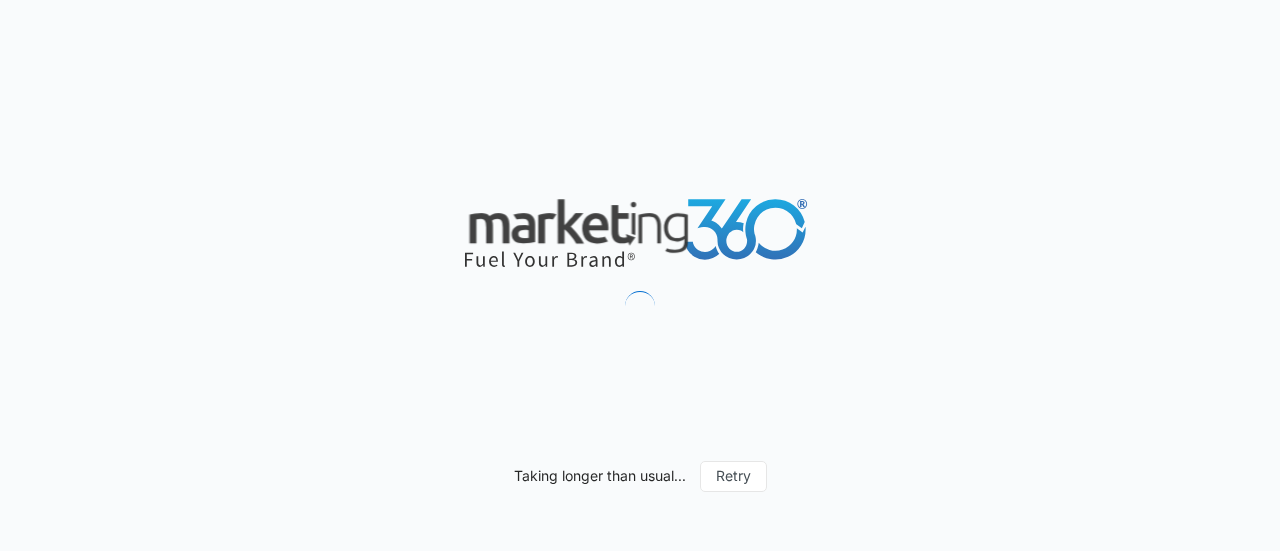scroll, scrollTop: 0, scrollLeft: 0, axis: both 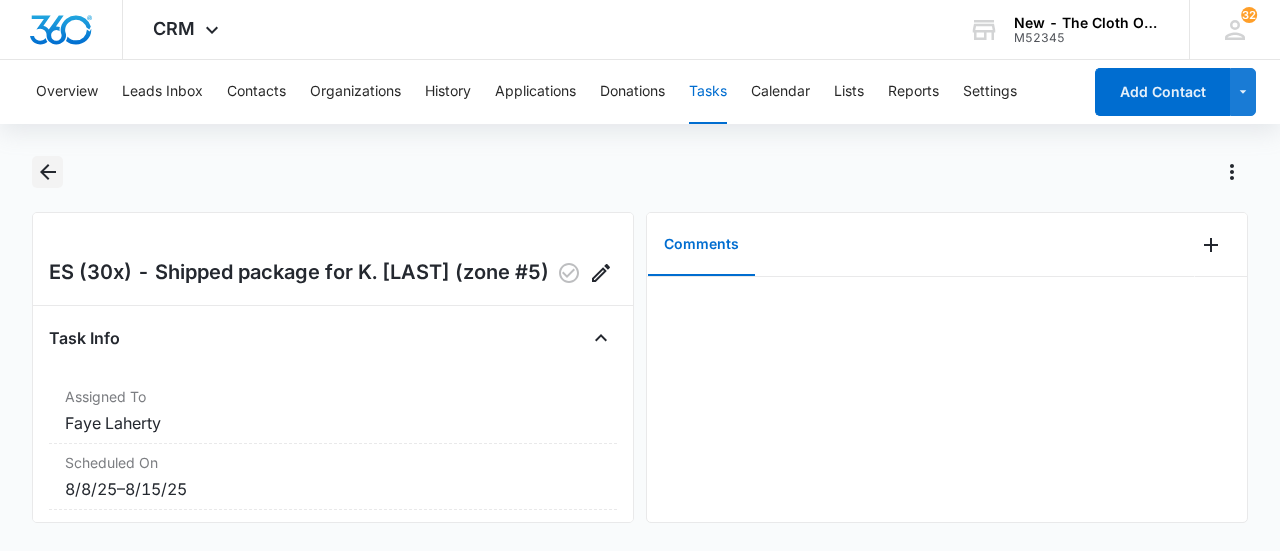 click 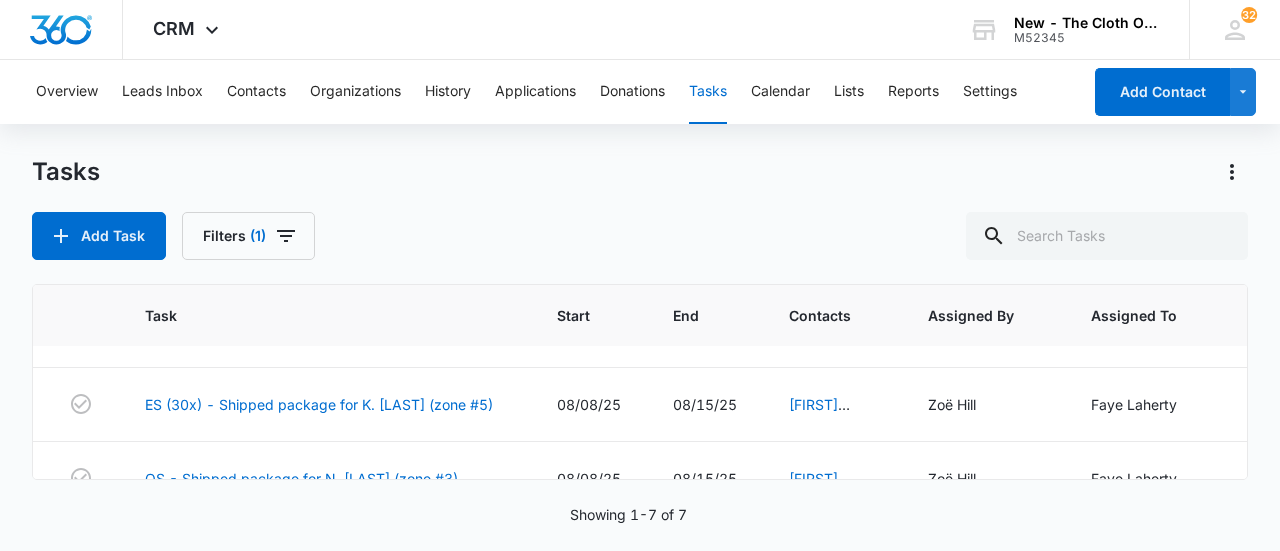 scroll, scrollTop: 148, scrollLeft: 0, axis: vertical 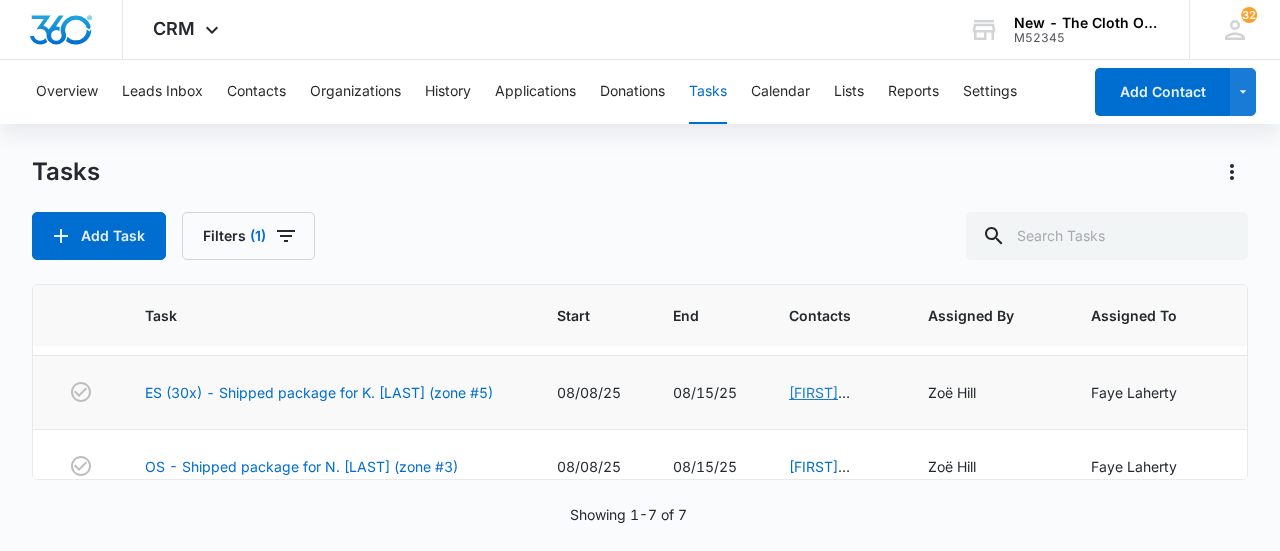 click on "[FIRST] [LAST]" at bounding box center (819, 403) 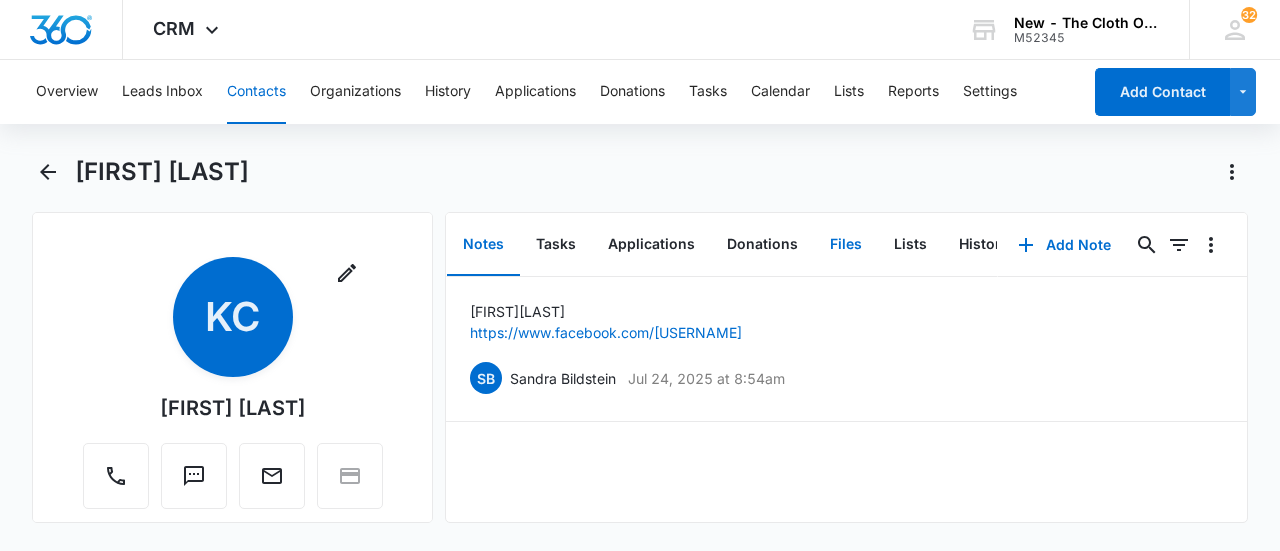 click on "Files" at bounding box center (846, 245) 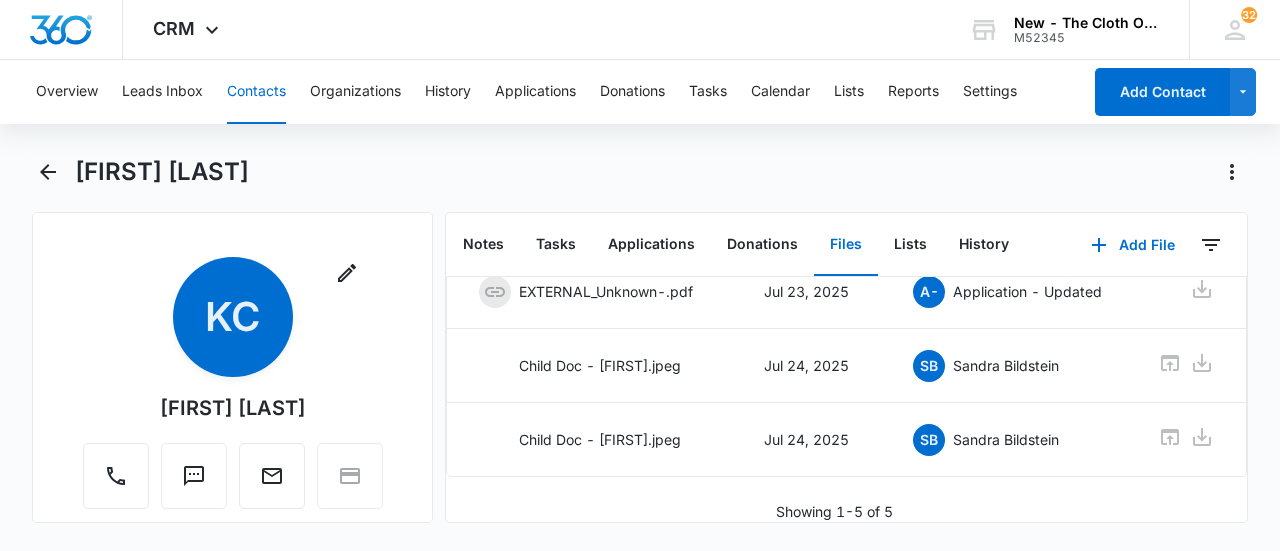scroll, scrollTop: 322, scrollLeft: 0, axis: vertical 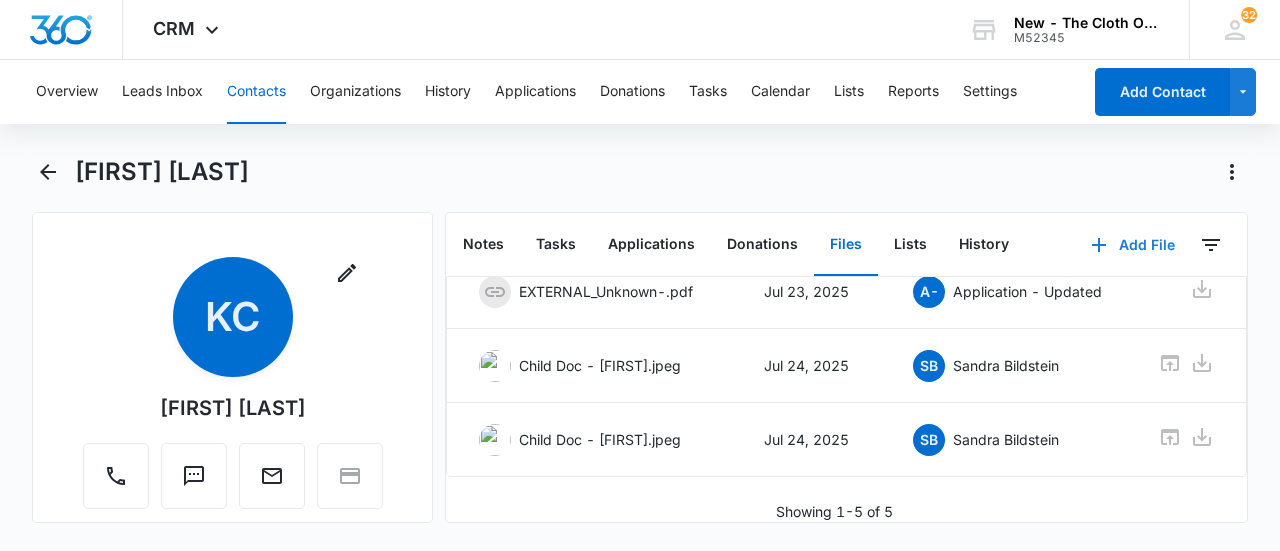 click on "Add File" at bounding box center (1133, 245) 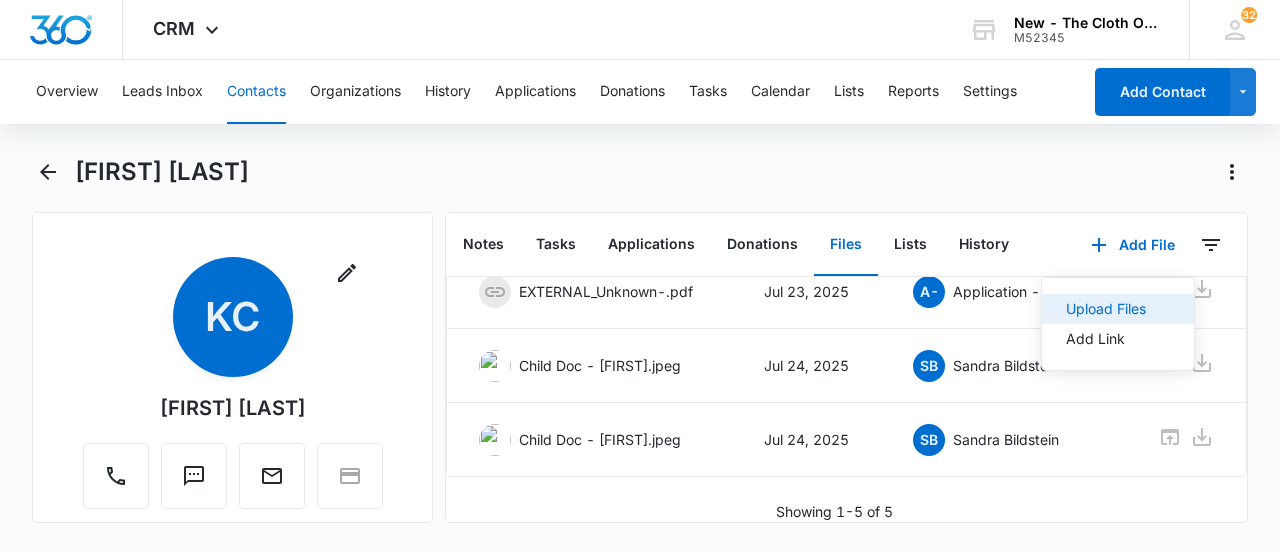 click on "Upload Files" at bounding box center [1106, 309] 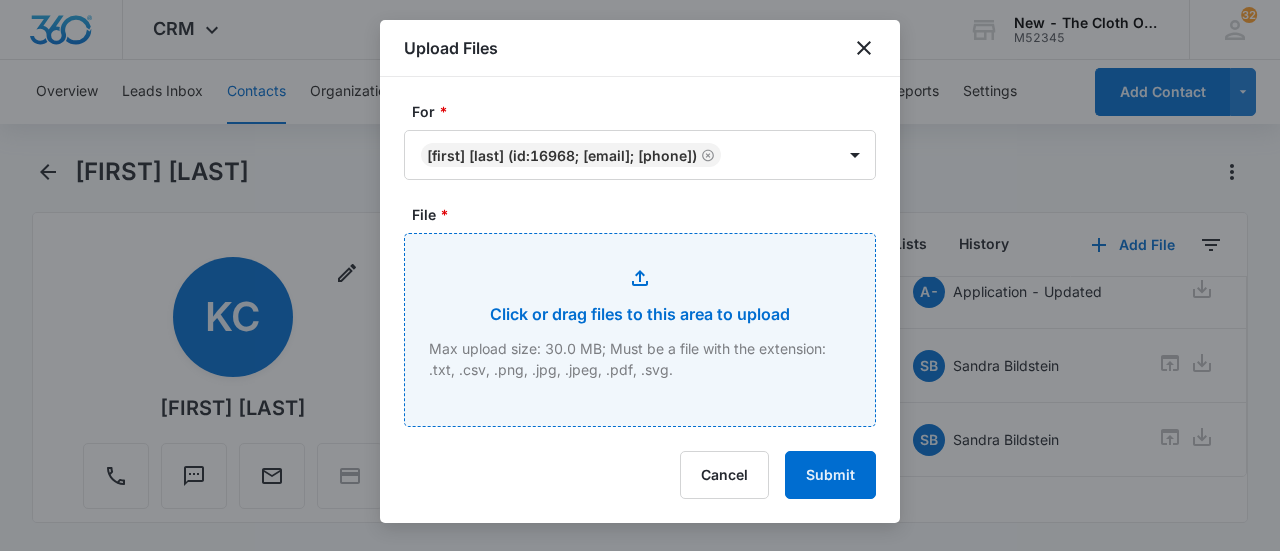 click on "File *" at bounding box center (640, 330) 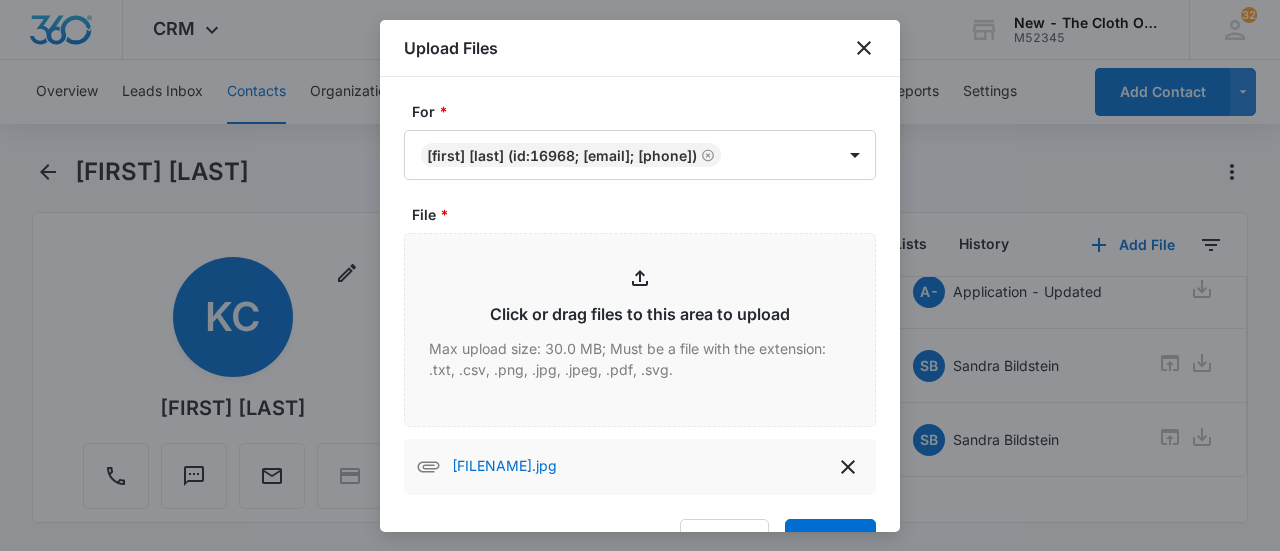 scroll, scrollTop: 86, scrollLeft: 0, axis: vertical 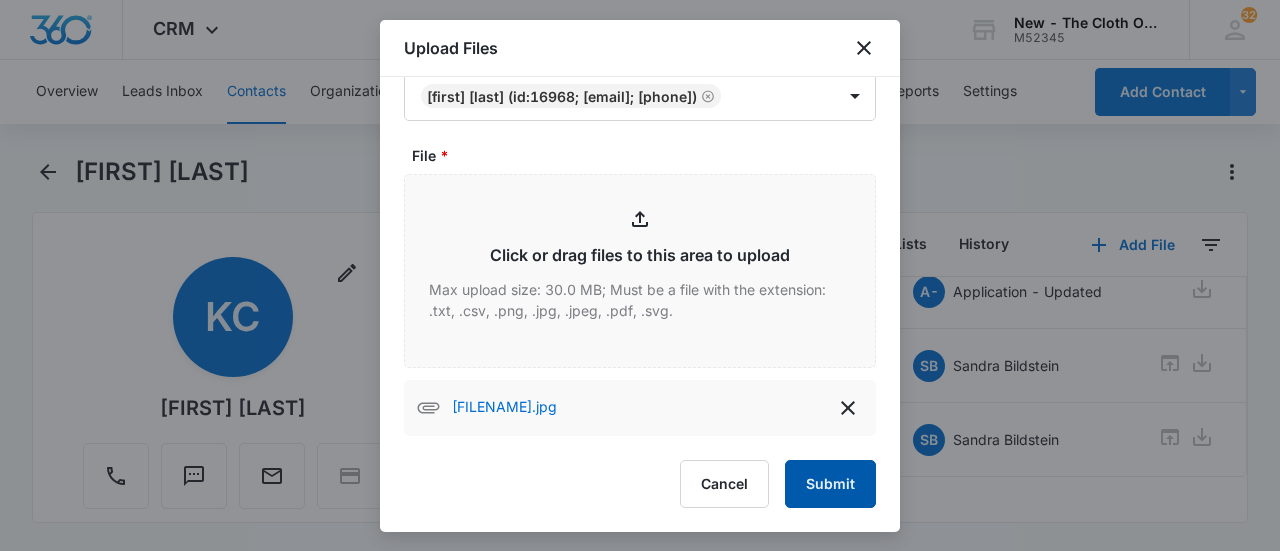 click on "Submit" at bounding box center [830, 484] 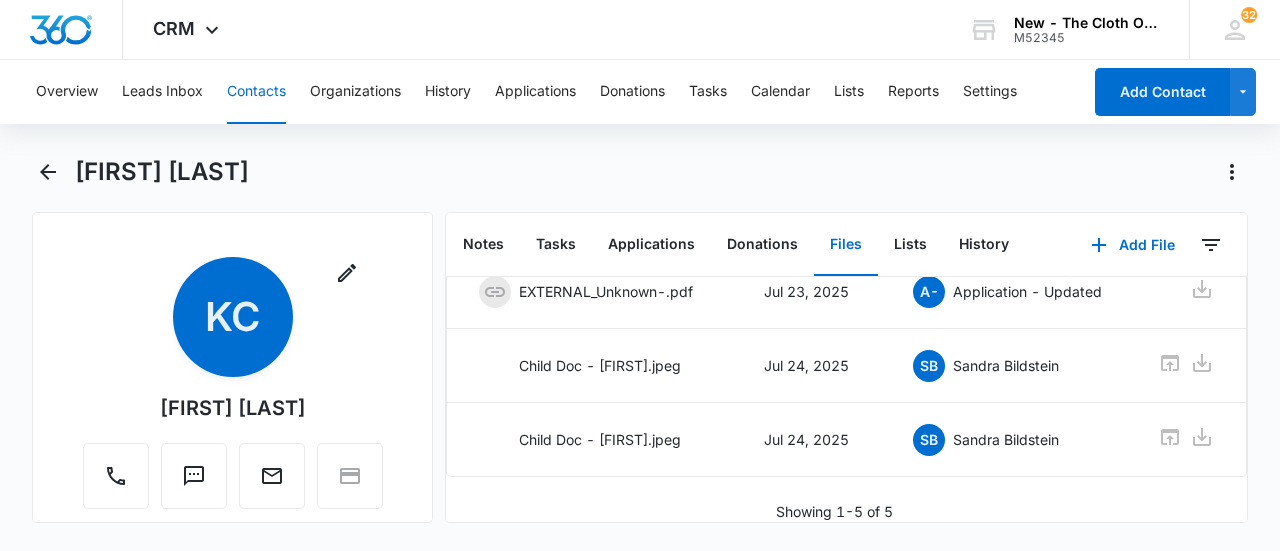 scroll, scrollTop: 0, scrollLeft: 0, axis: both 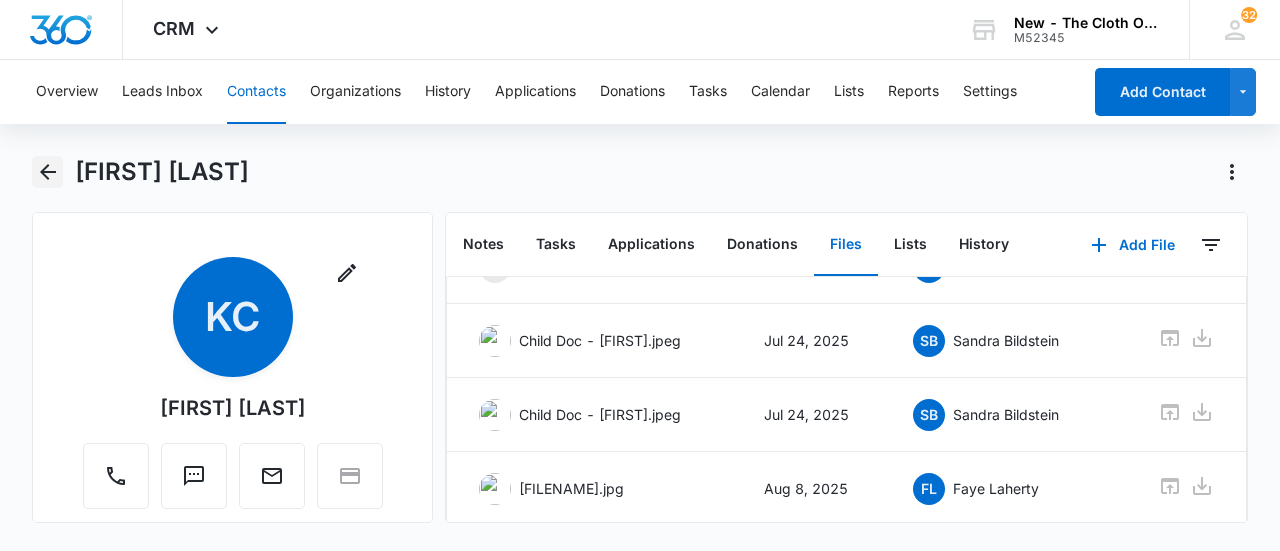 click 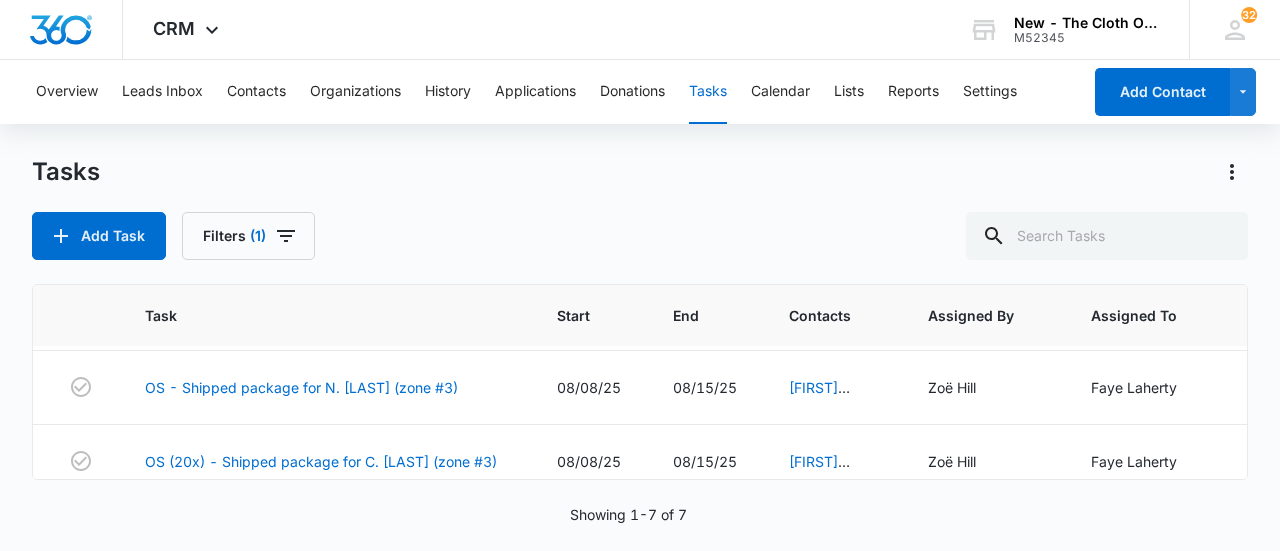 scroll, scrollTop: 217, scrollLeft: 0, axis: vertical 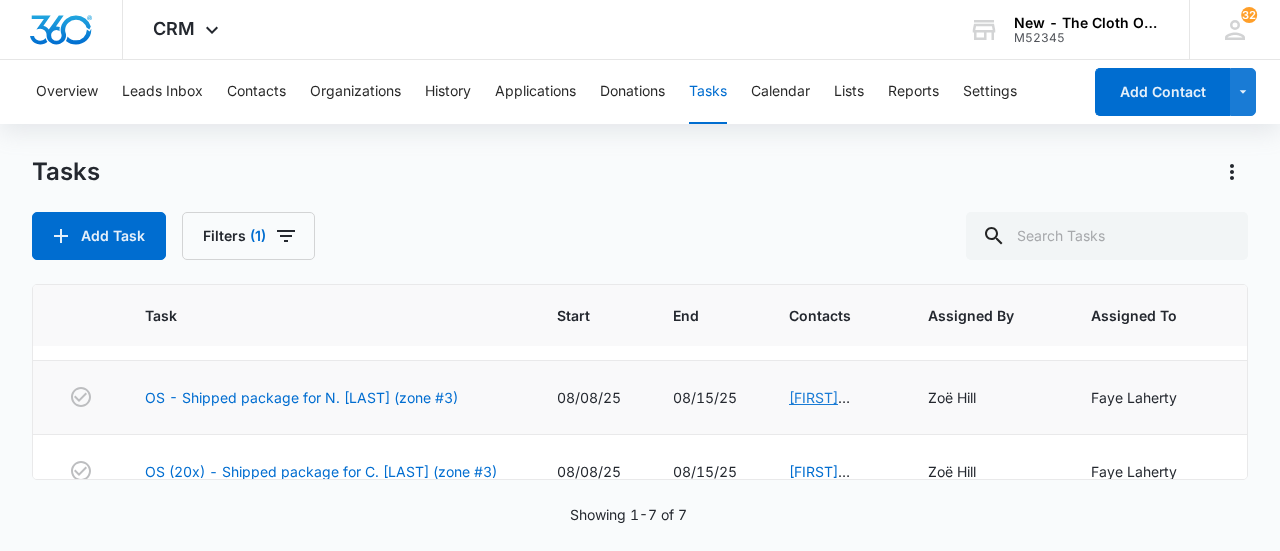 click on "[FIRST] [LAST]" at bounding box center [819, 408] 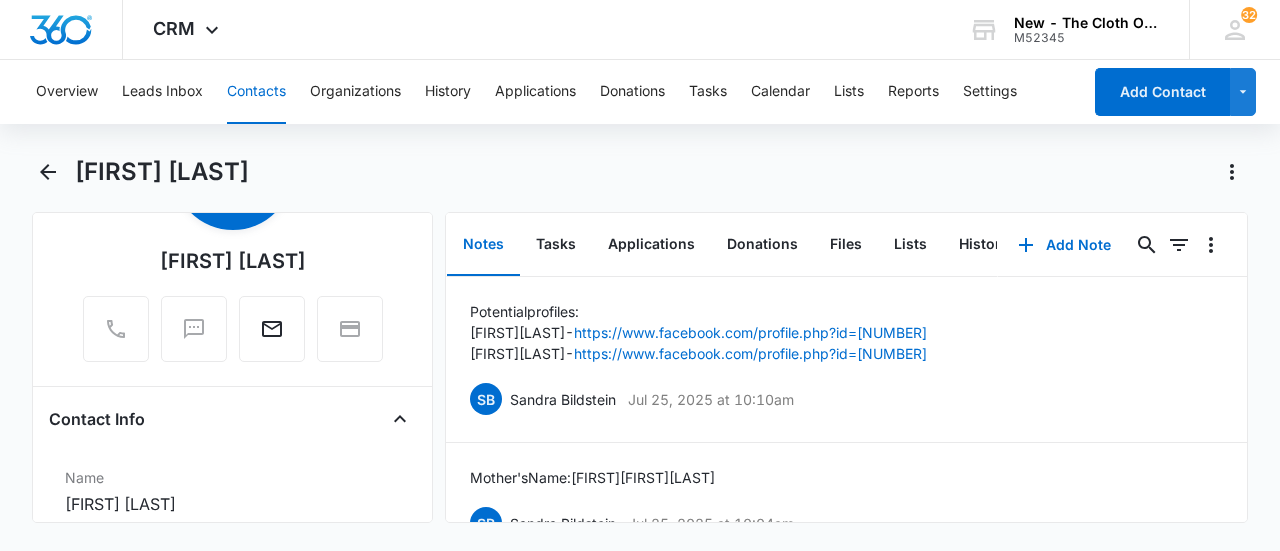 scroll, scrollTop: 170, scrollLeft: 0, axis: vertical 